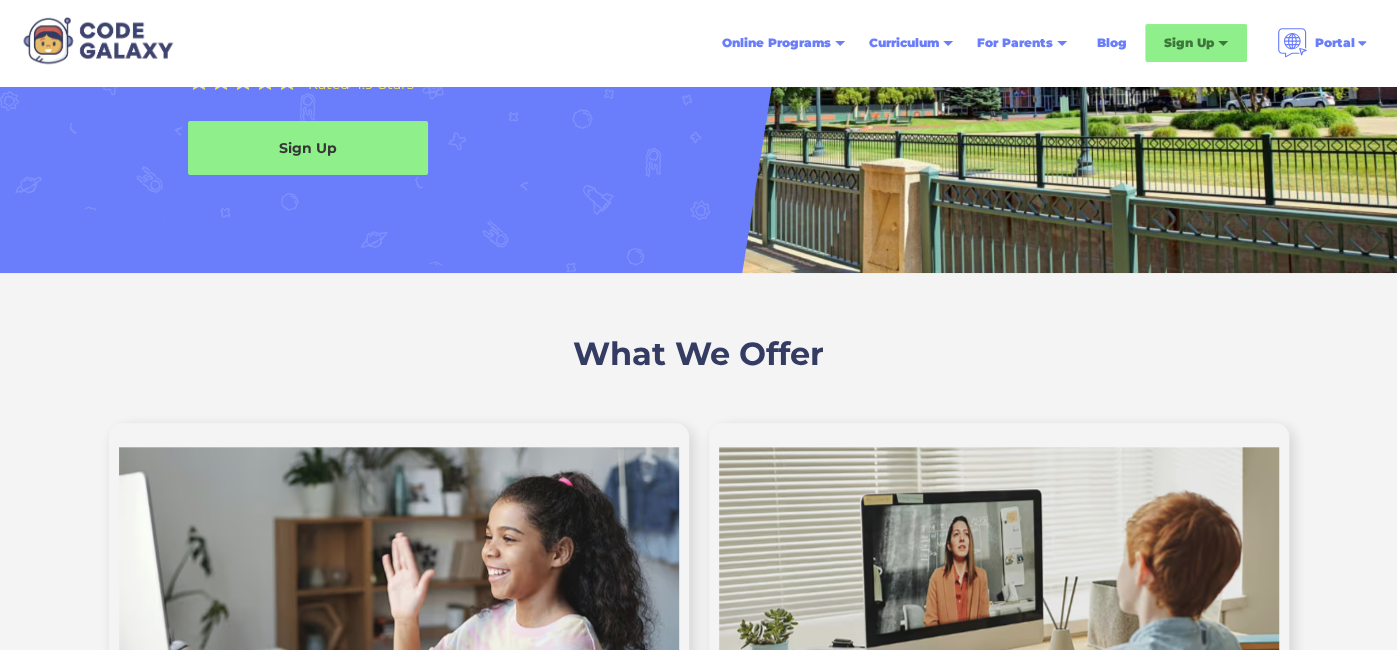 scroll, scrollTop: 326, scrollLeft: 0, axis: vertical 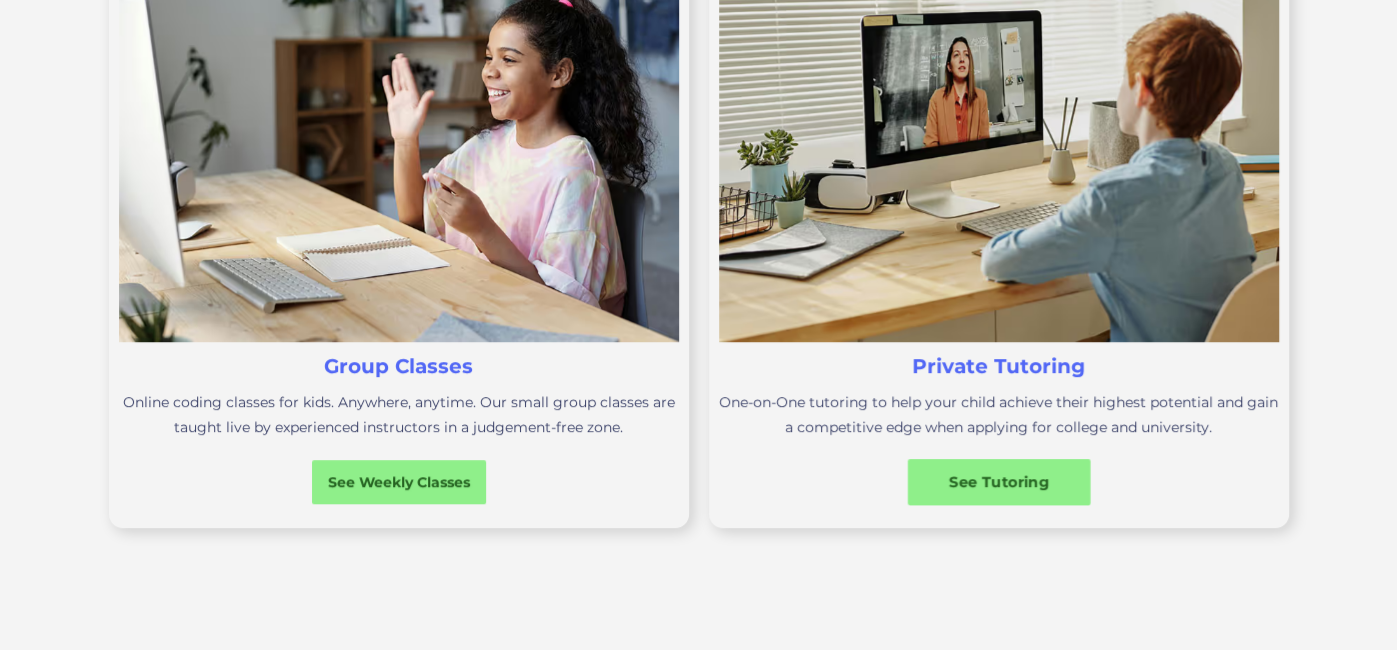click on "See Tutoring" at bounding box center (998, 482) 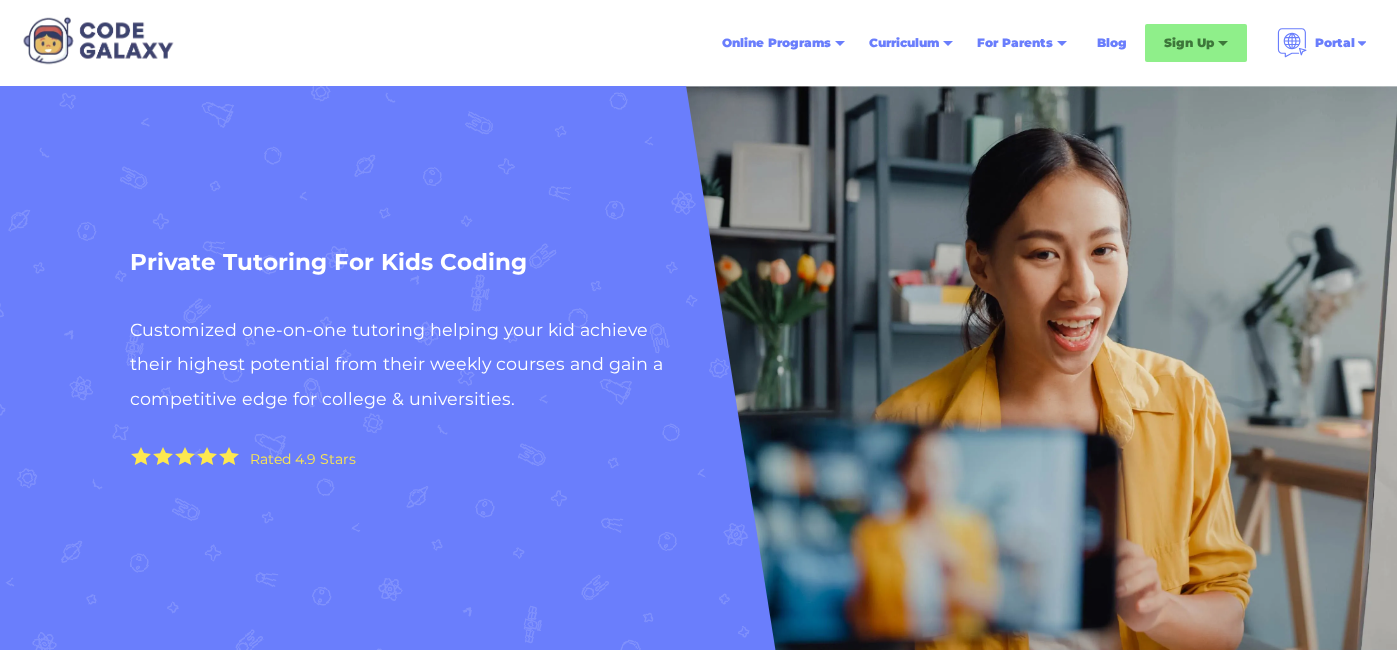 scroll, scrollTop: 0, scrollLeft: 0, axis: both 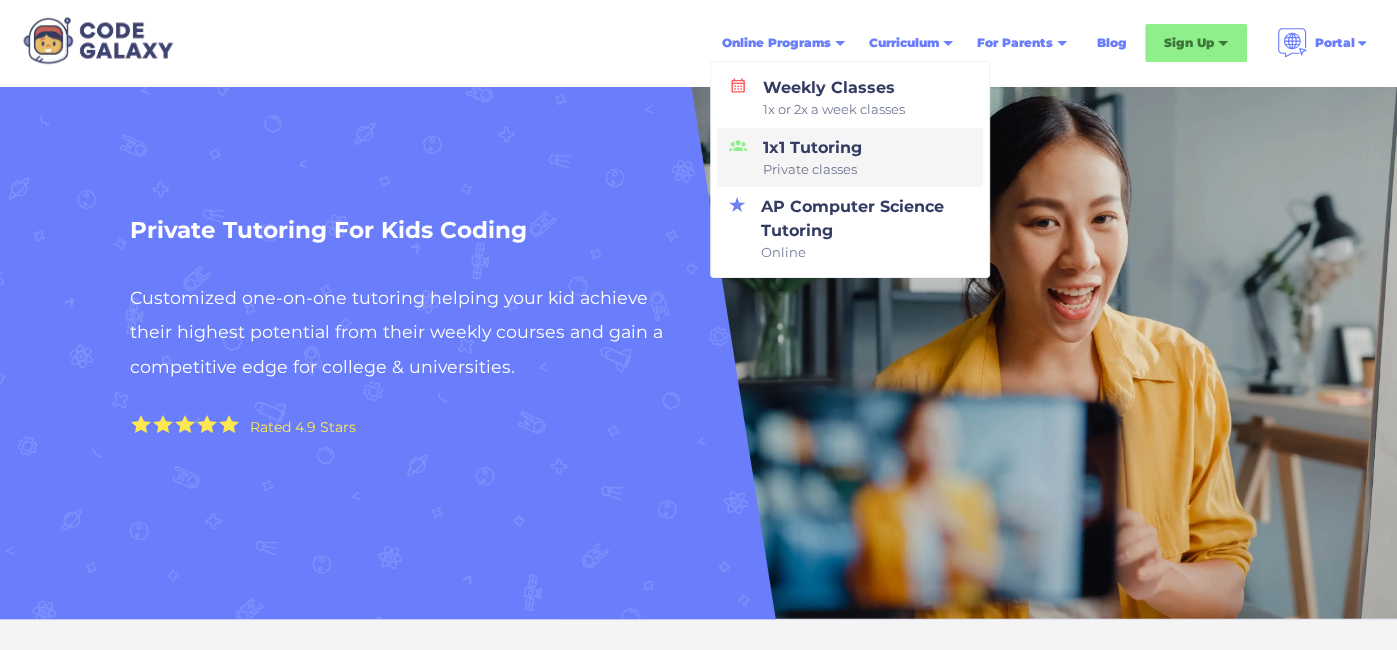 click on "Private classes" at bounding box center (812, 170) 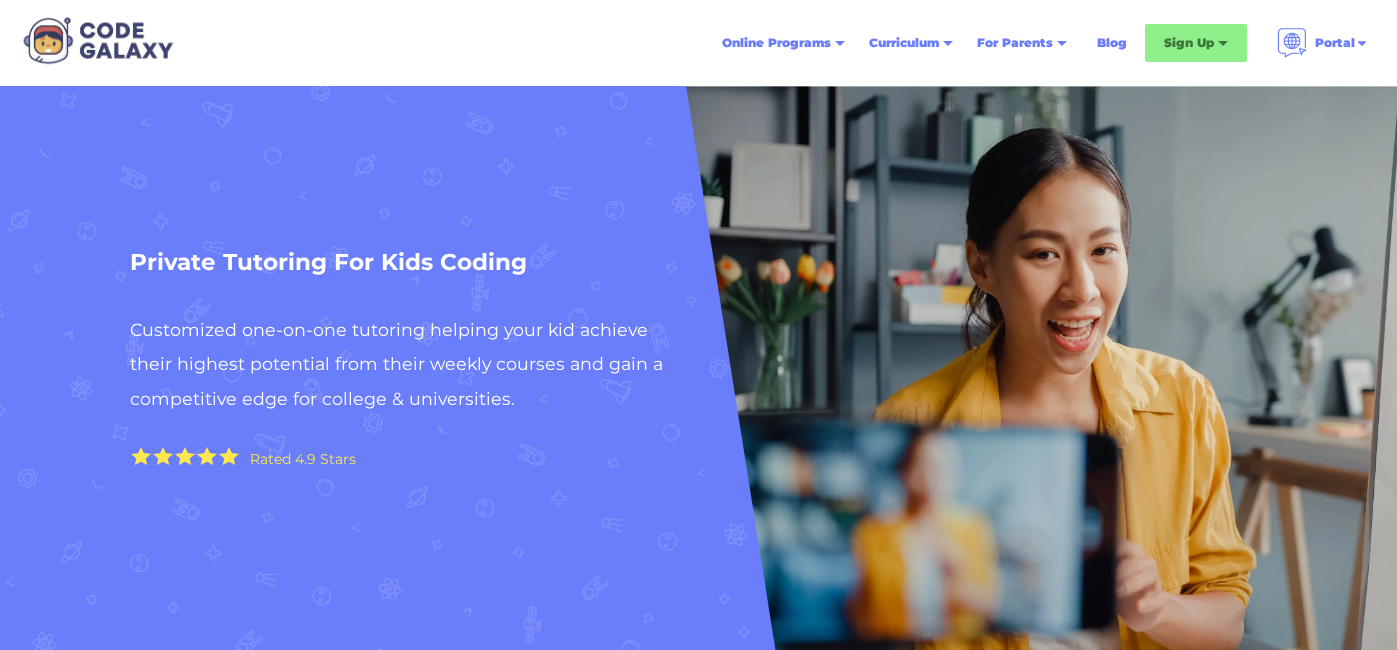 scroll, scrollTop: 0, scrollLeft: 0, axis: both 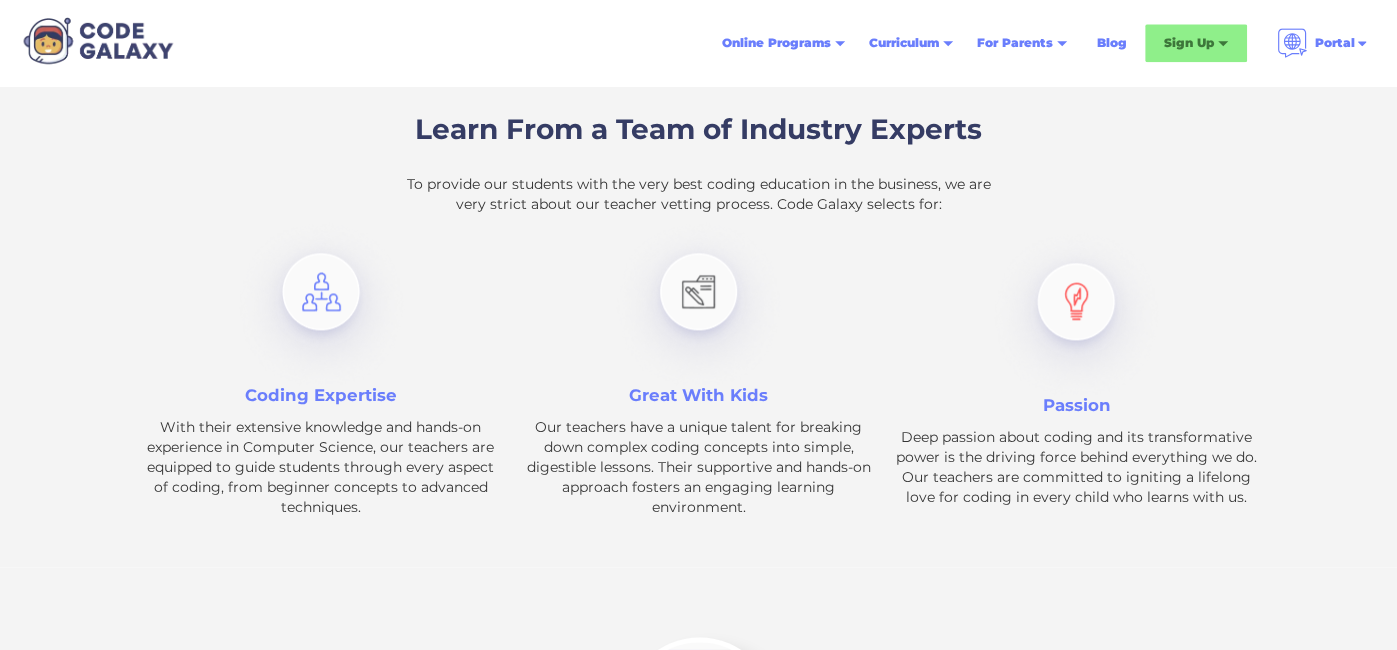 click on "Coding Expertise" at bounding box center [321, 395] 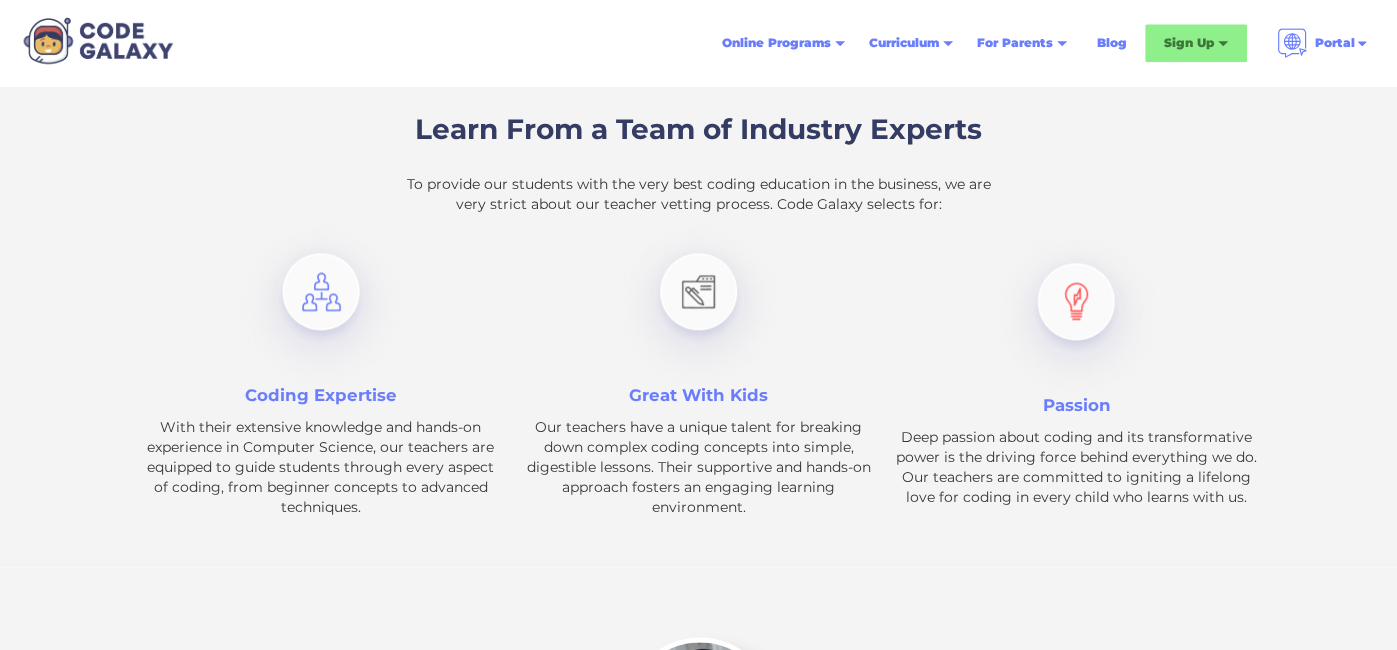 click on "Coding Expertise" at bounding box center (321, 395) 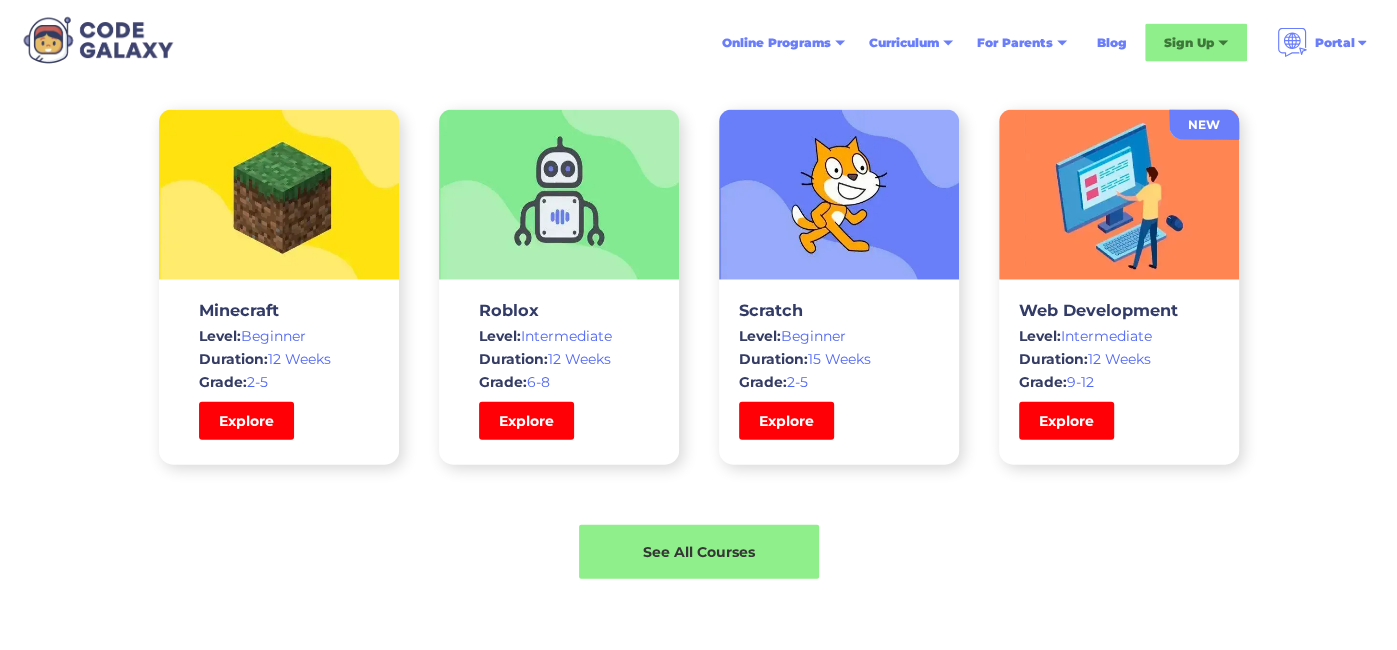 scroll, scrollTop: 3044, scrollLeft: 0, axis: vertical 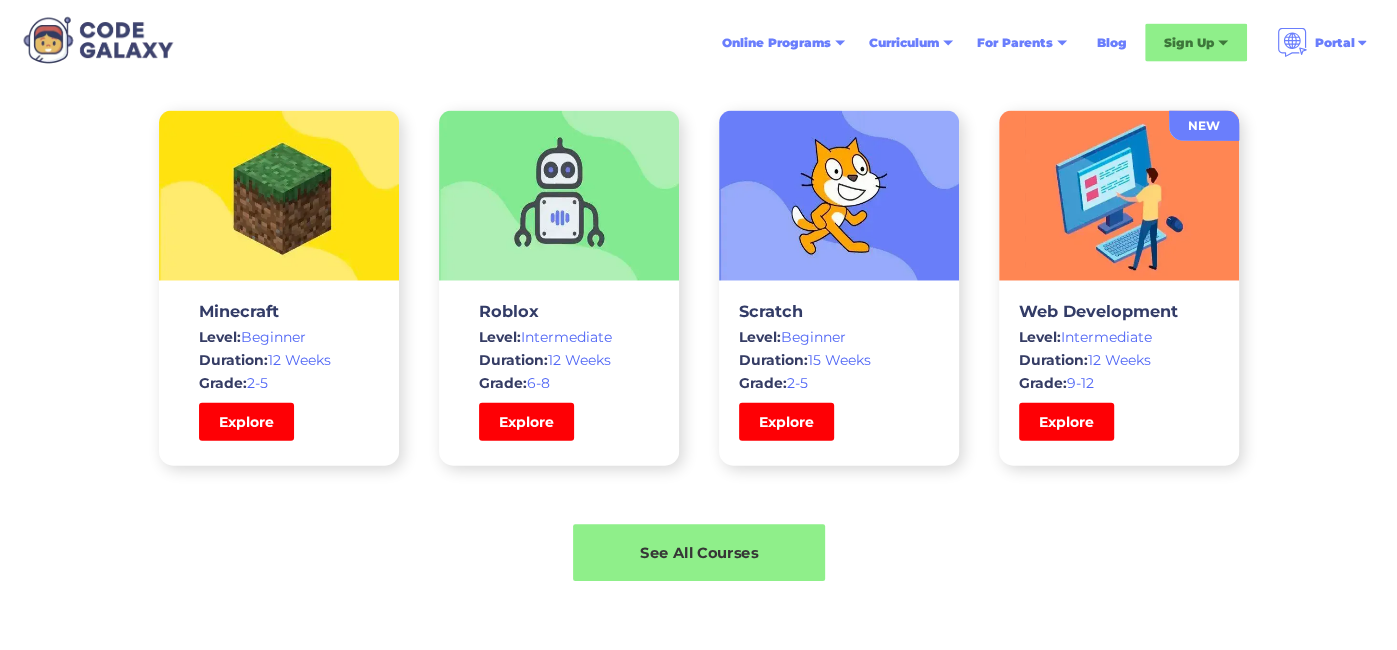 click on "See All Courses" at bounding box center [699, 553] 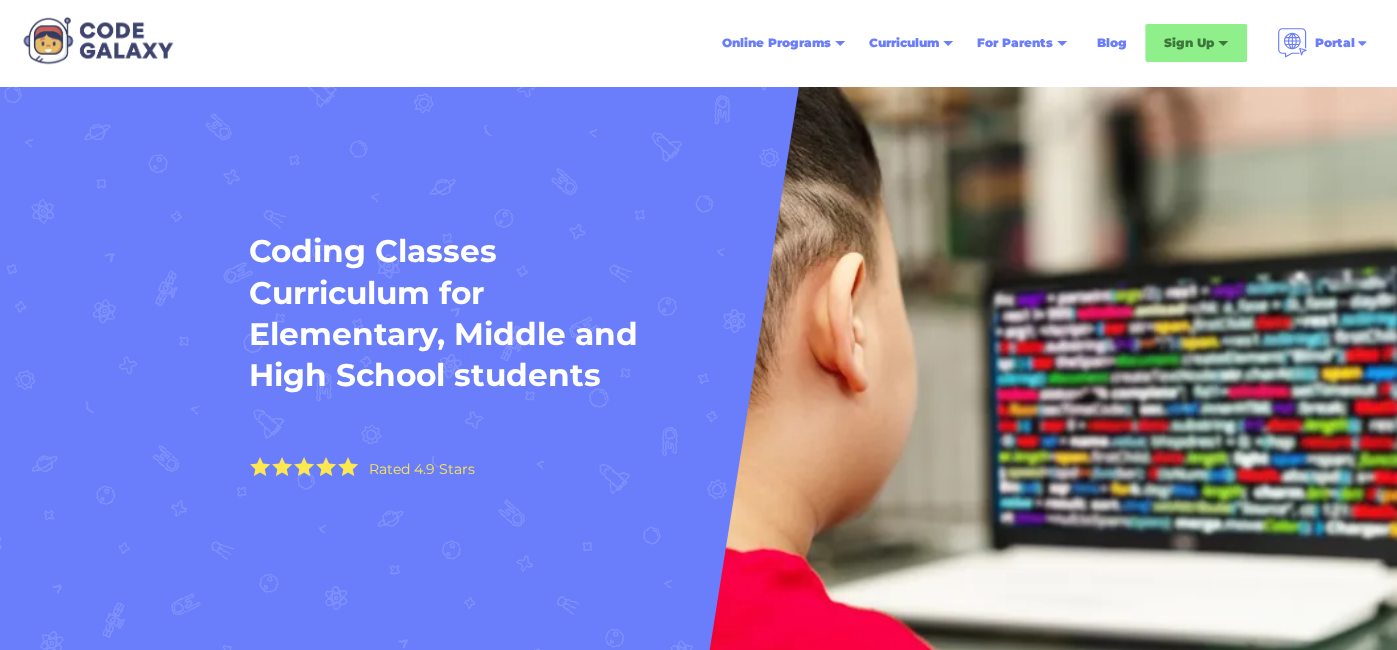 scroll, scrollTop: 74, scrollLeft: 0, axis: vertical 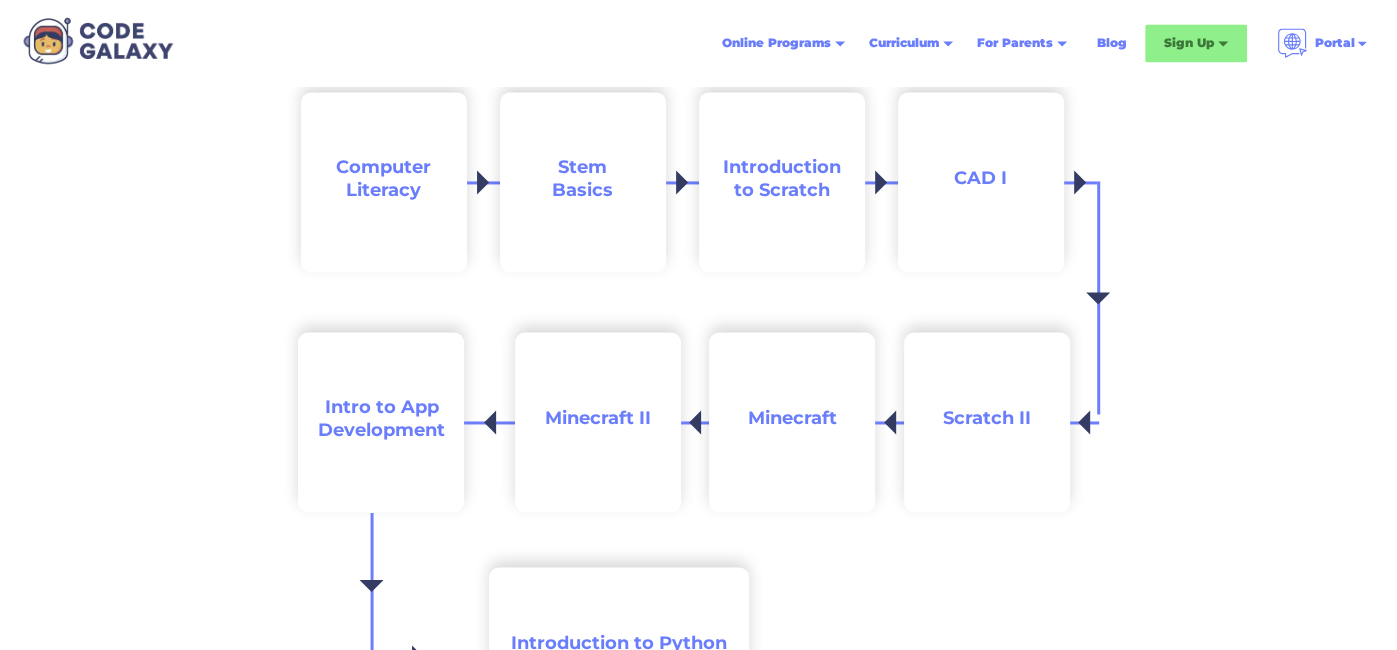 click on "Introduction to Scratch" at bounding box center (782, 182) 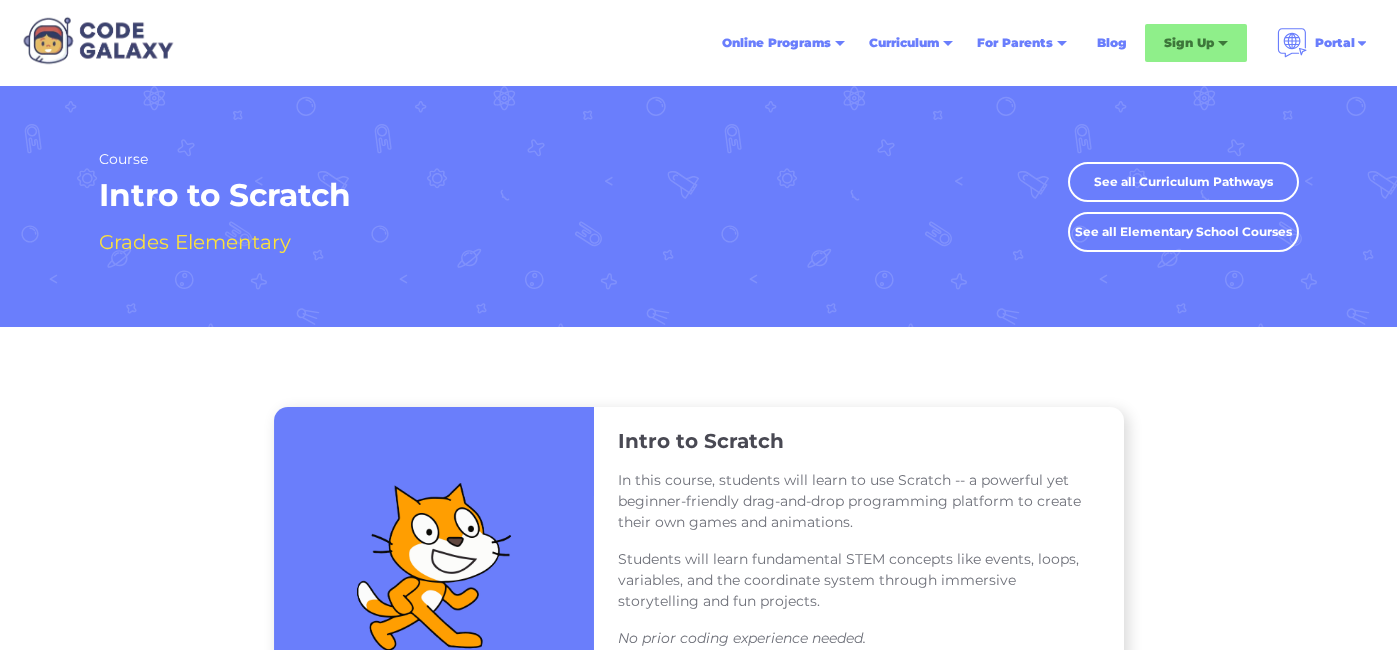 scroll, scrollTop: 0, scrollLeft: 0, axis: both 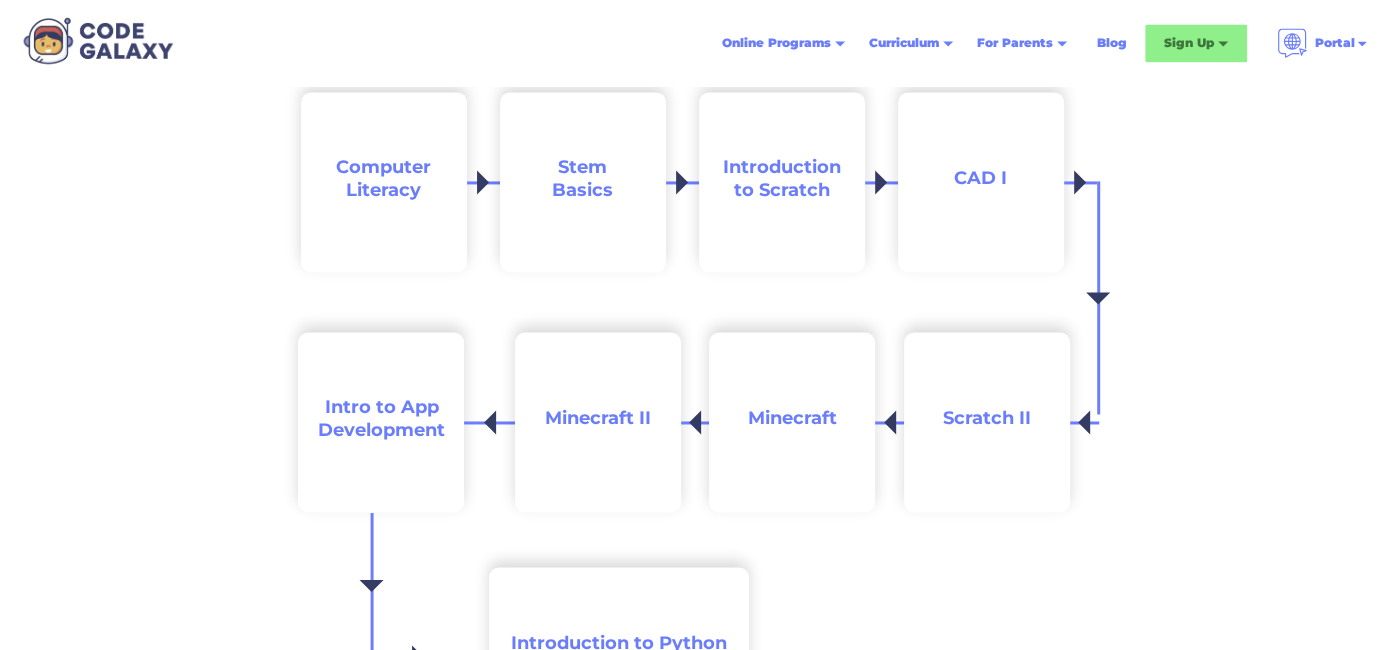 click on "CAD I" at bounding box center (980, 178) 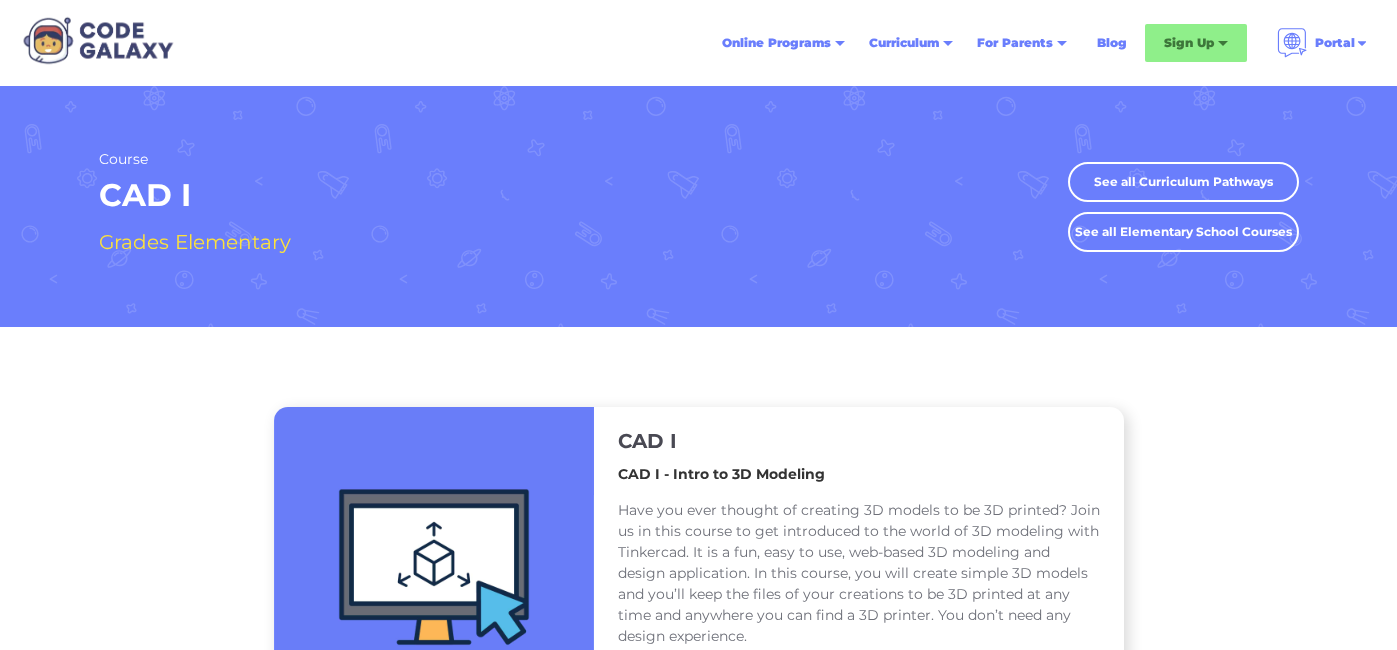 scroll, scrollTop: 0, scrollLeft: 0, axis: both 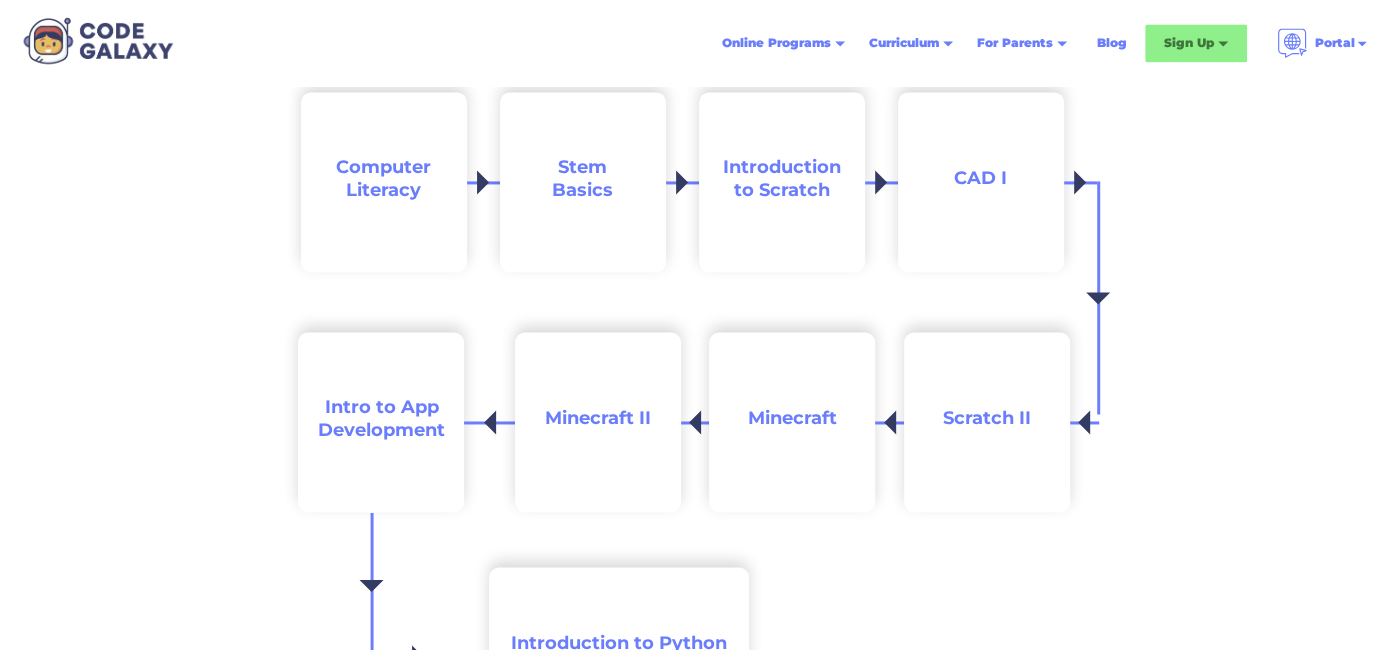 click on "Minecraft" at bounding box center [792, 418] 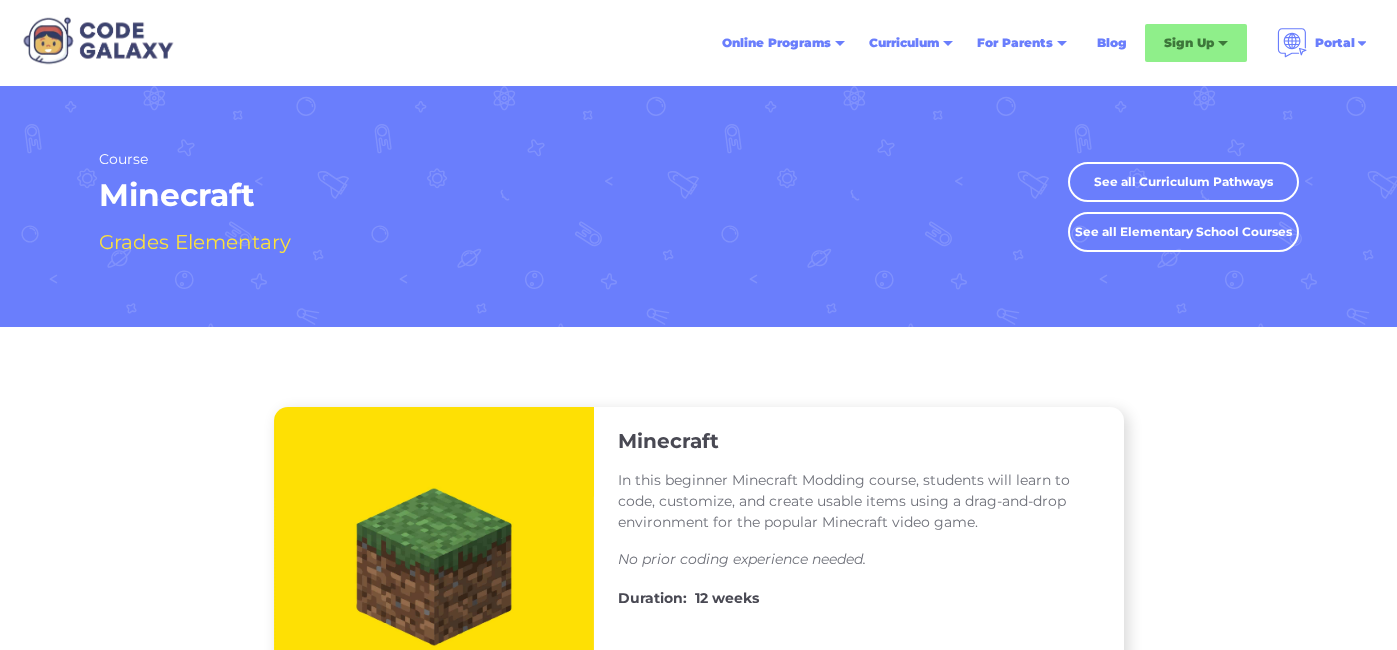 scroll, scrollTop: 0, scrollLeft: 0, axis: both 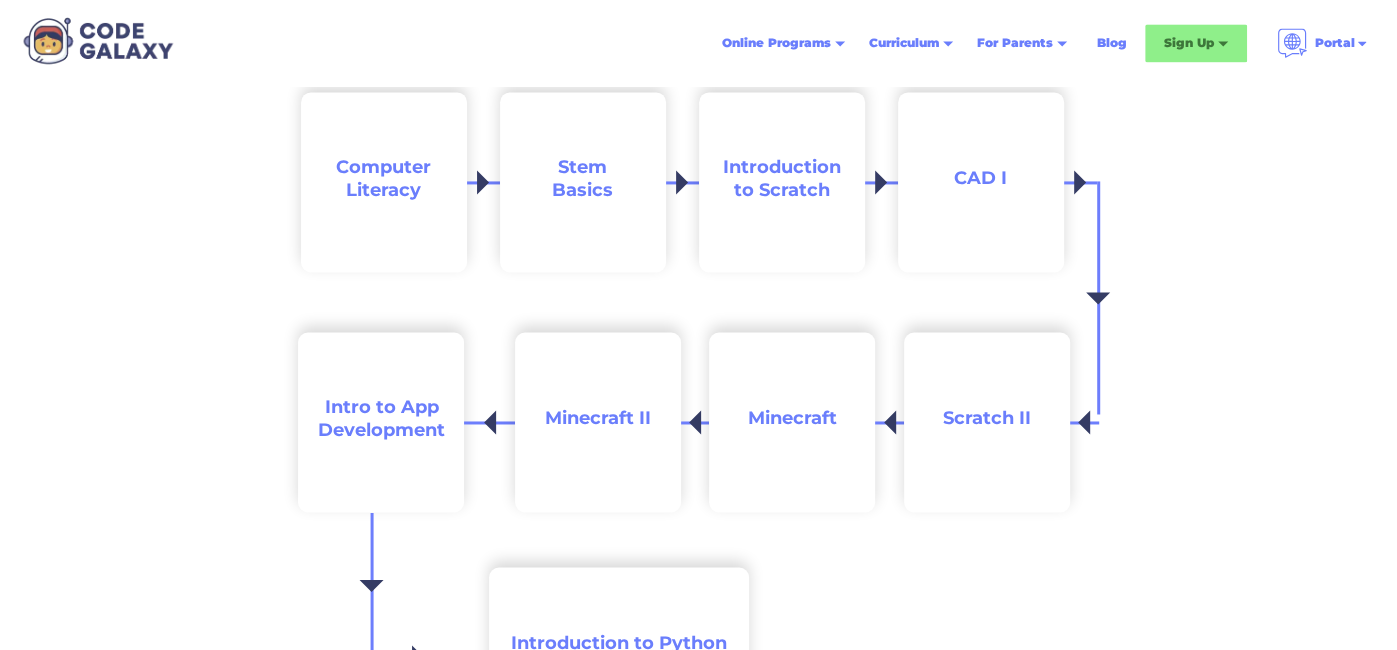 click on "Intro to App  Development" at bounding box center [381, 418] 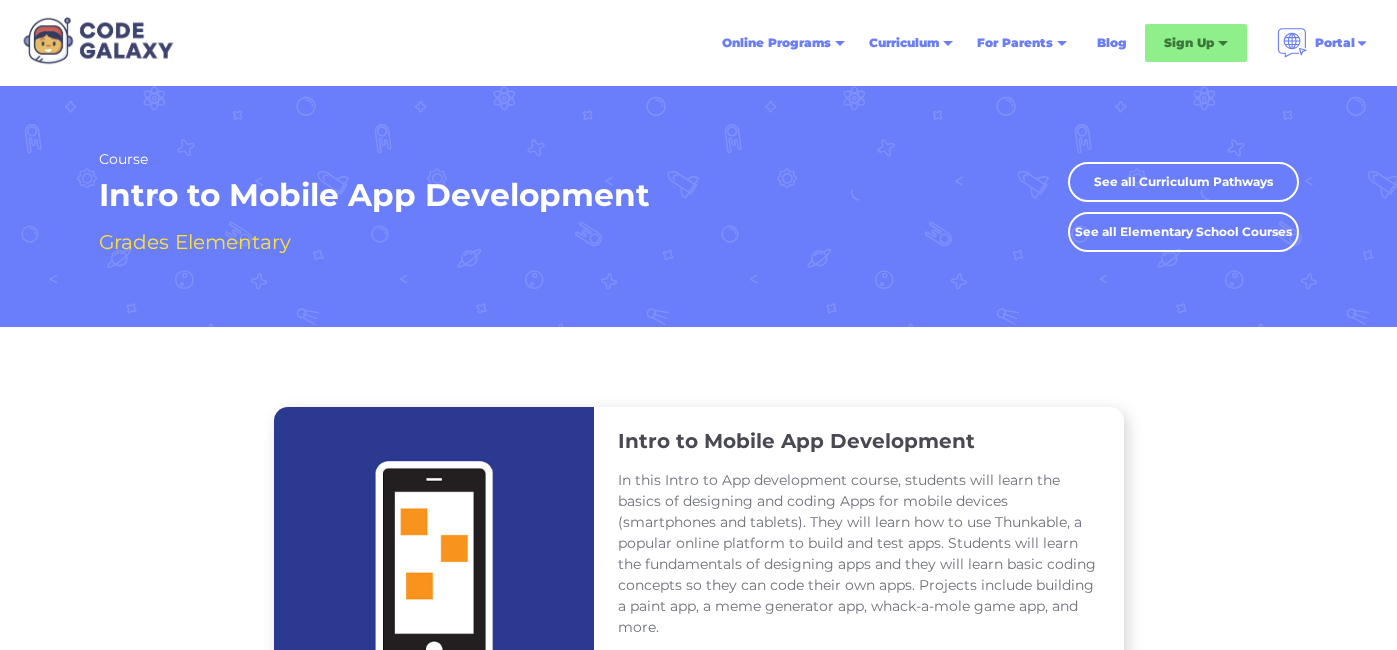 scroll, scrollTop: 0, scrollLeft: 0, axis: both 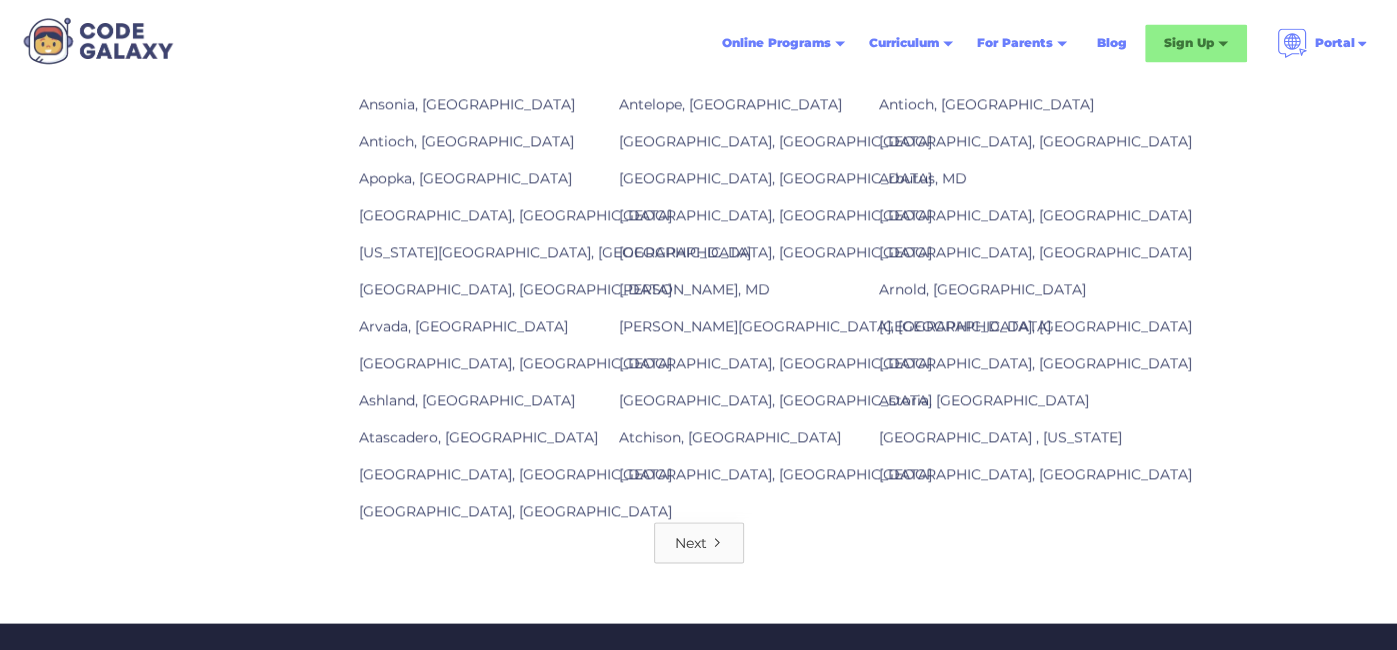 click on "Next" at bounding box center (691, 542) 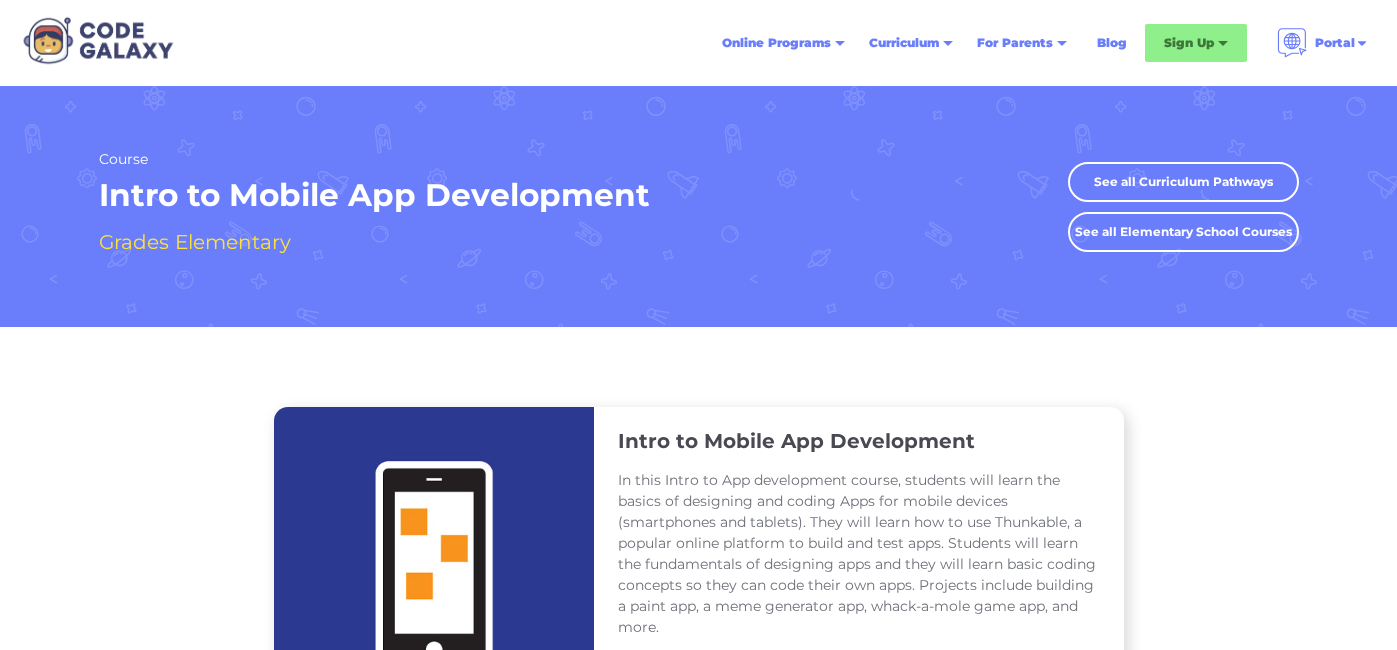 scroll, scrollTop: 0, scrollLeft: 0, axis: both 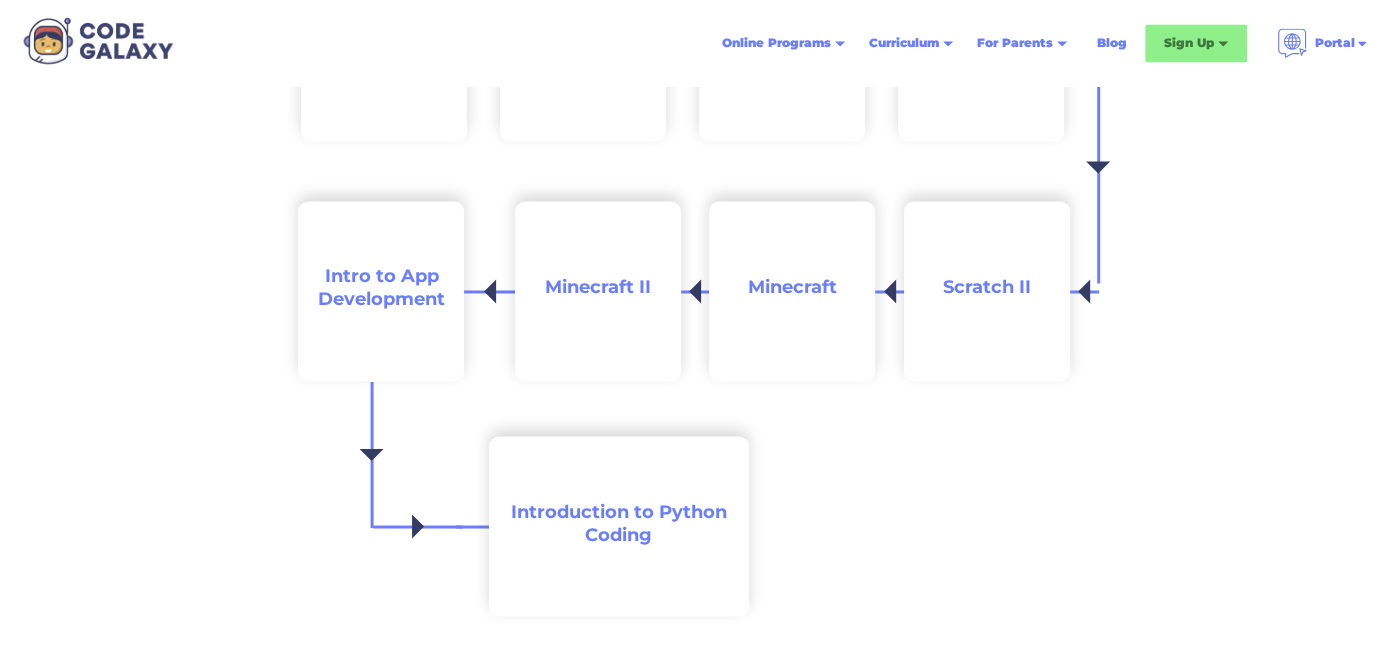 click on "Introduction to Python Coding" at bounding box center (619, 522) 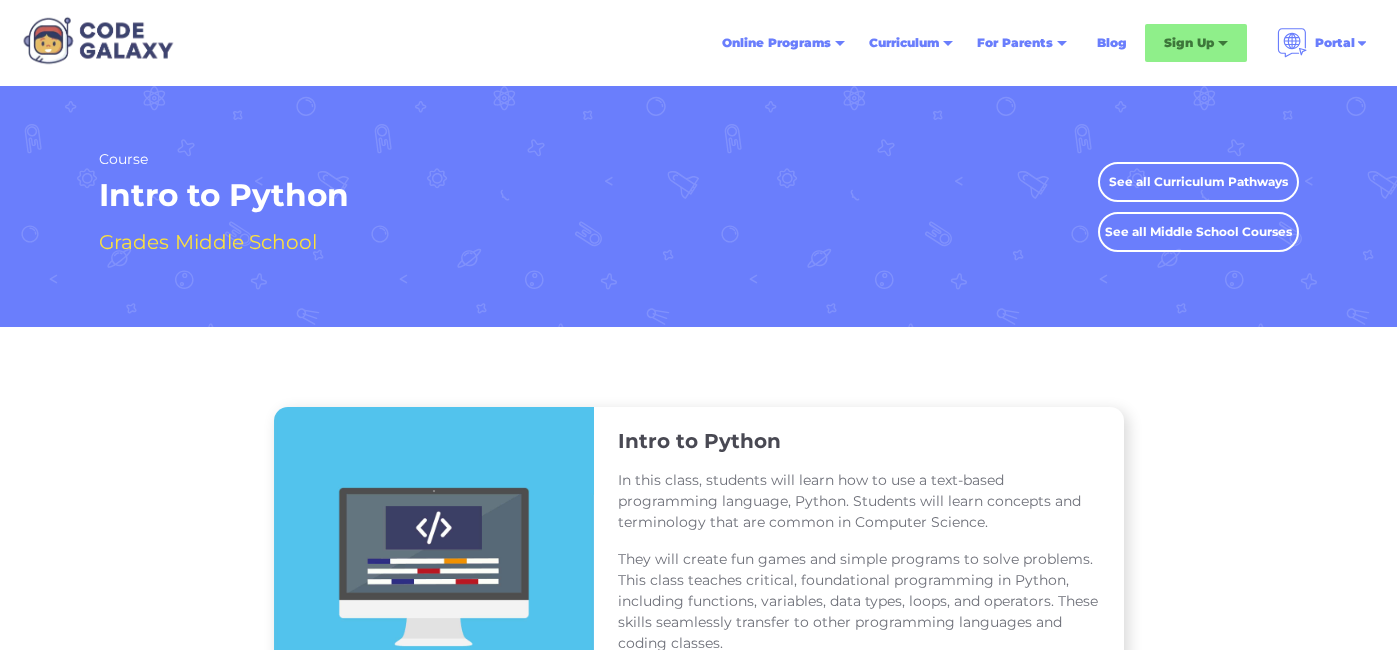 scroll, scrollTop: 0, scrollLeft: 0, axis: both 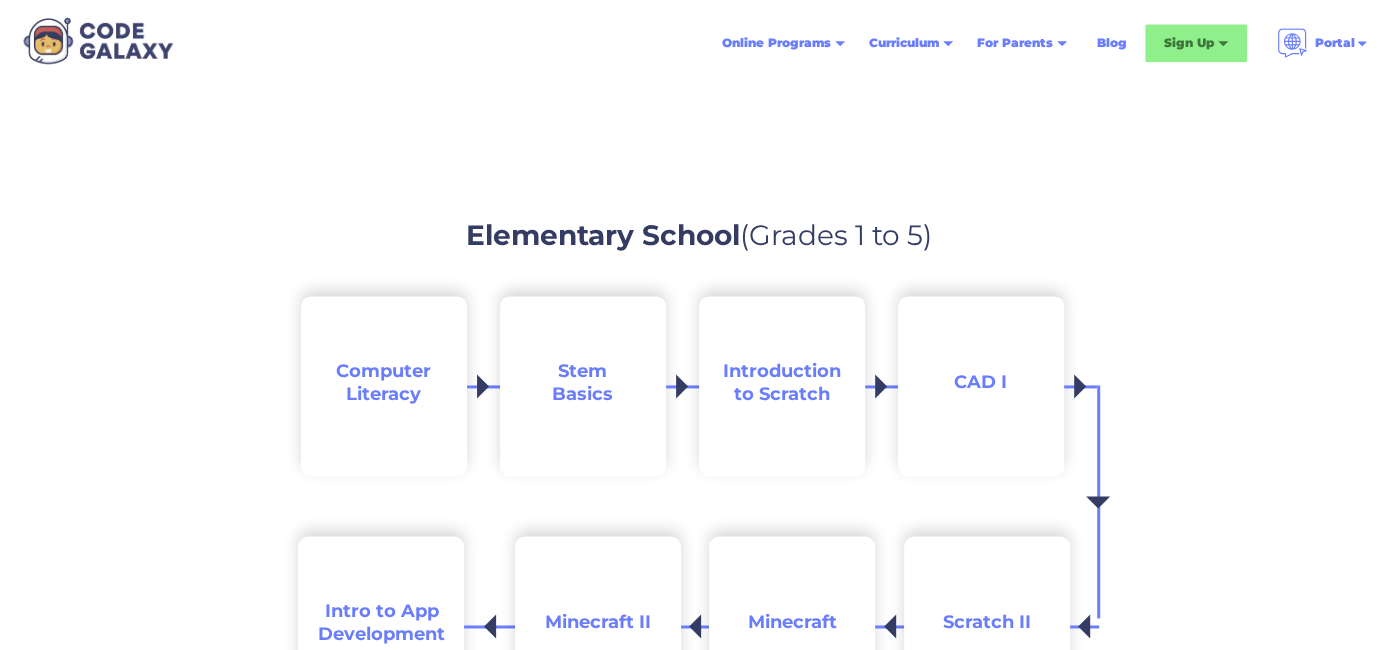 click on "Computer Literacy" at bounding box center [383, 382] 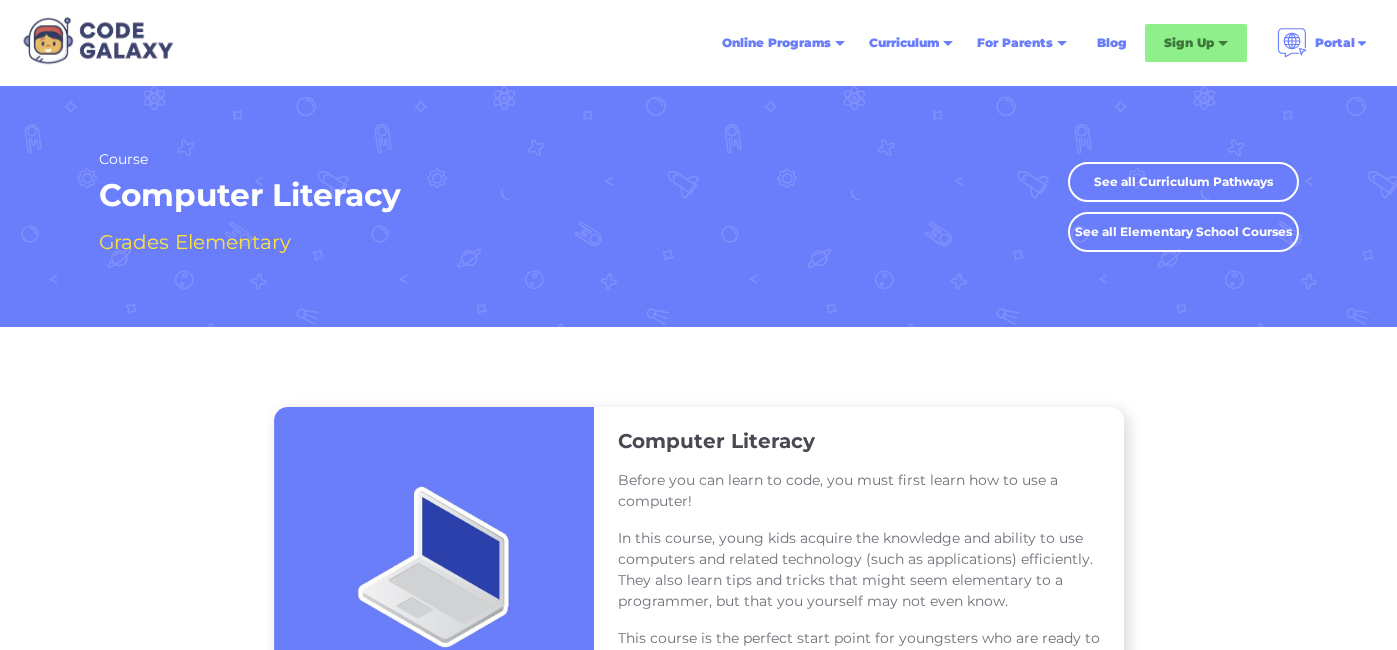 scroll, scrollTop: 0, scrollLeft: 0, axis: both 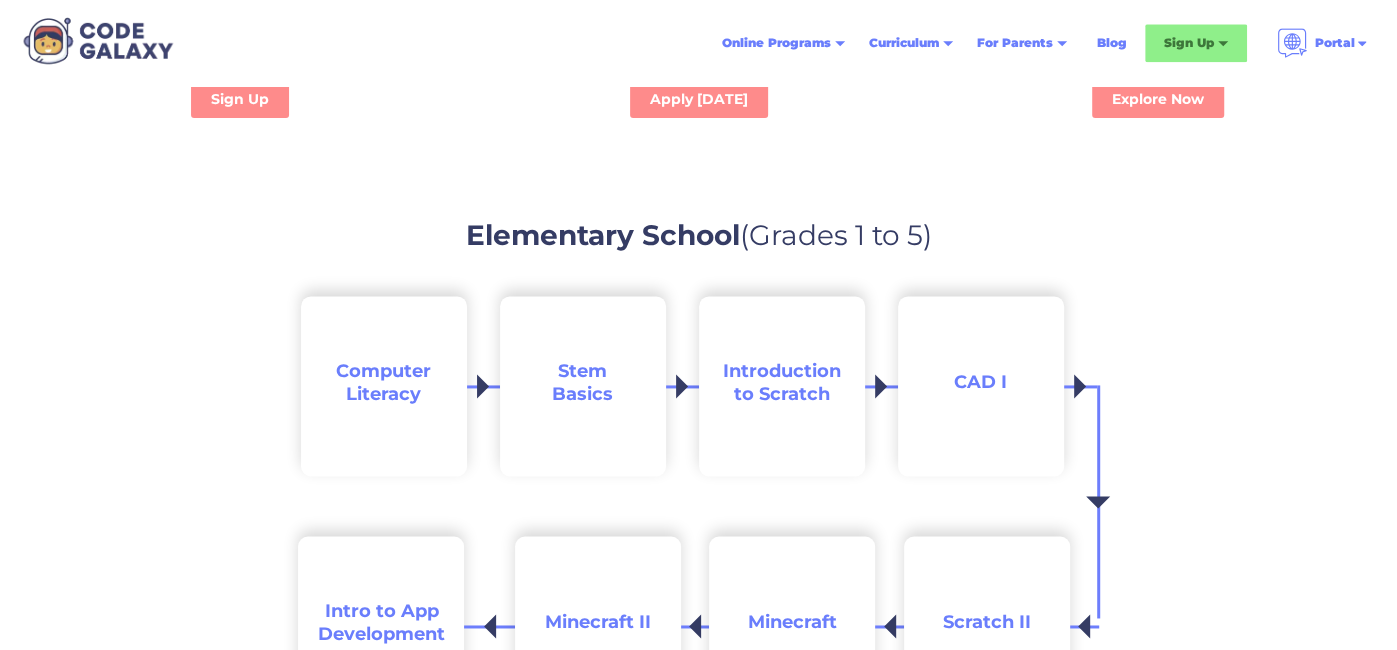 click on "Stem  Basics" at bounding box center (582, 382) 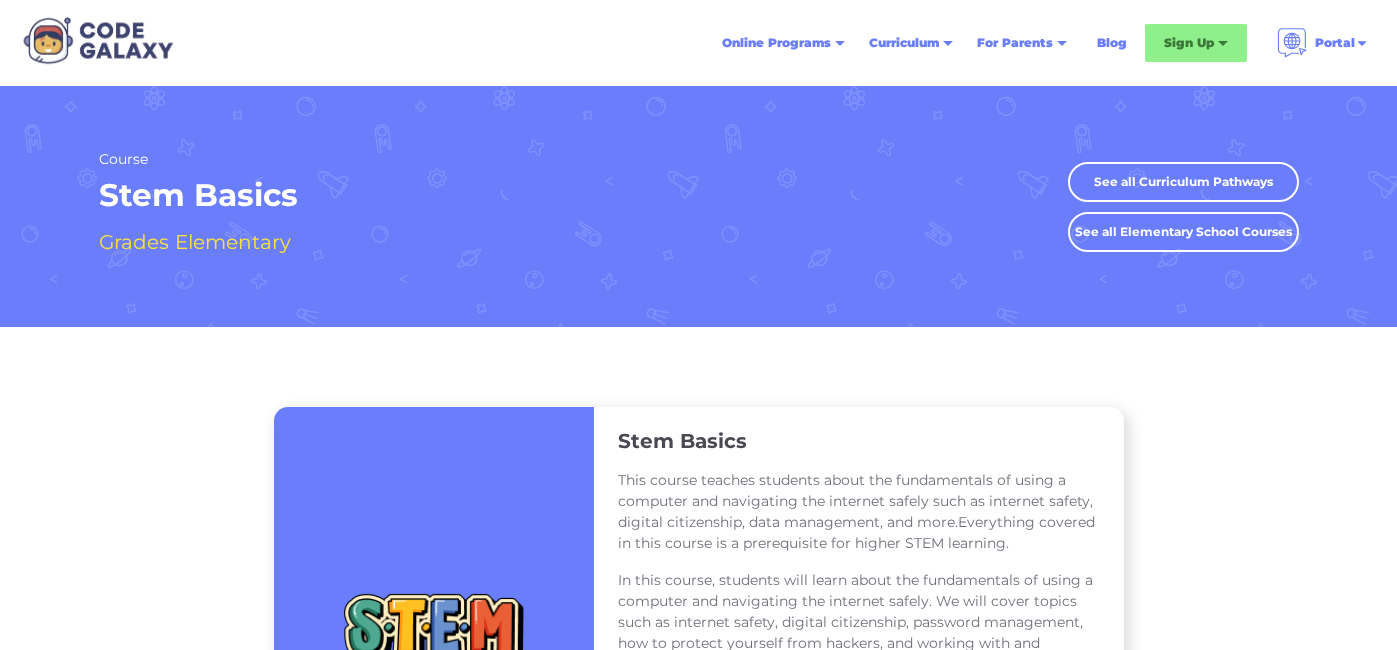 scroll, scrollTop: 0, scrollLeft: 0, axis: both 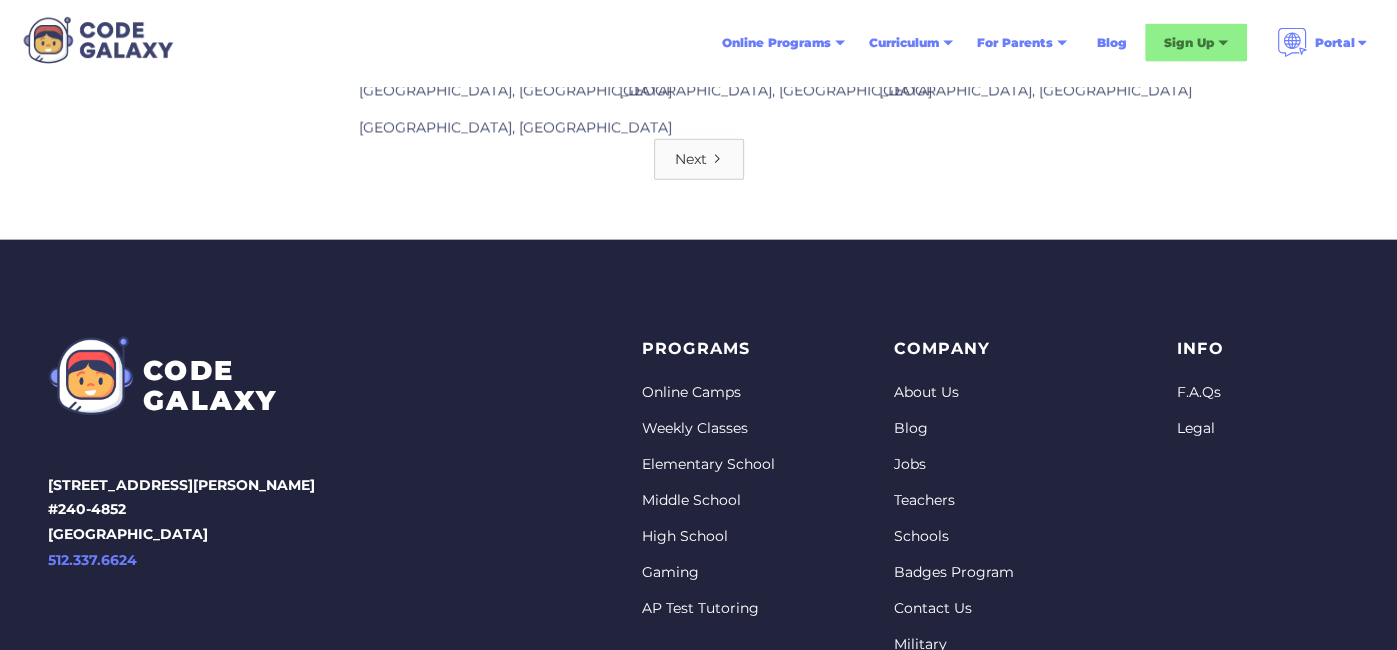 click on "Next" at bounding box center (699, 159) 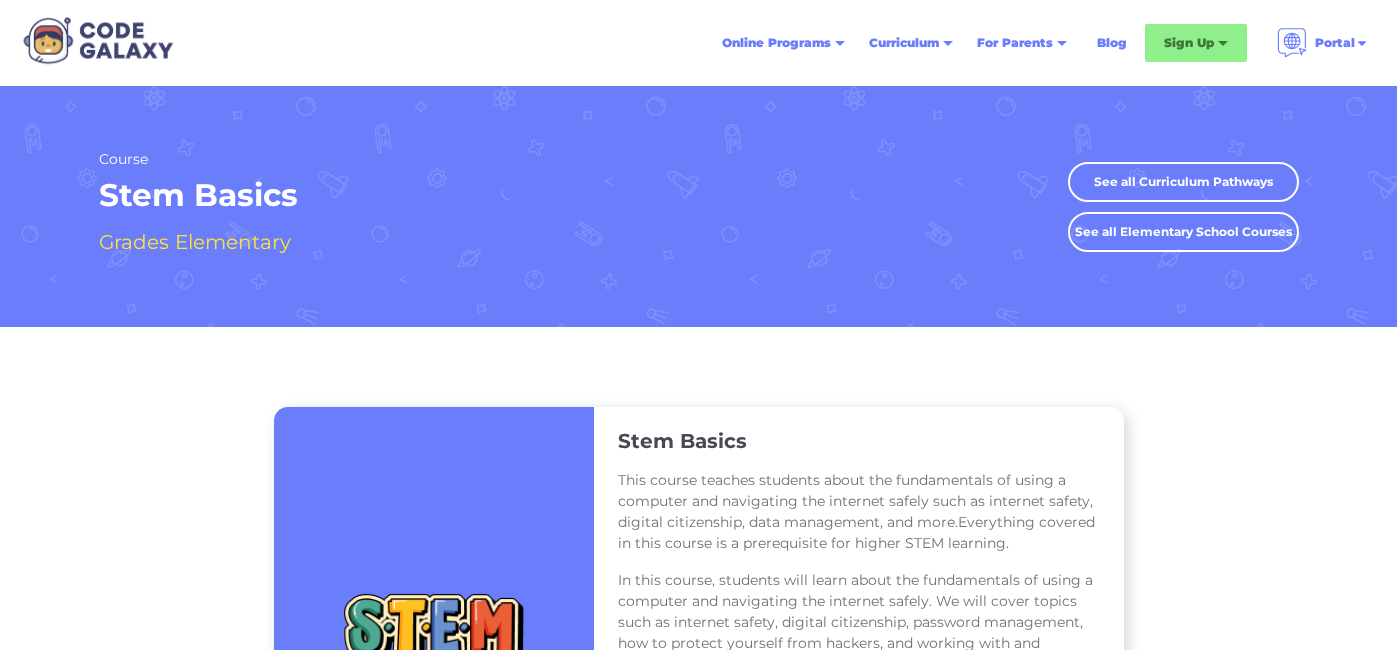 scroll, scrollTop: 0, scrollLeft: 0, axis: both 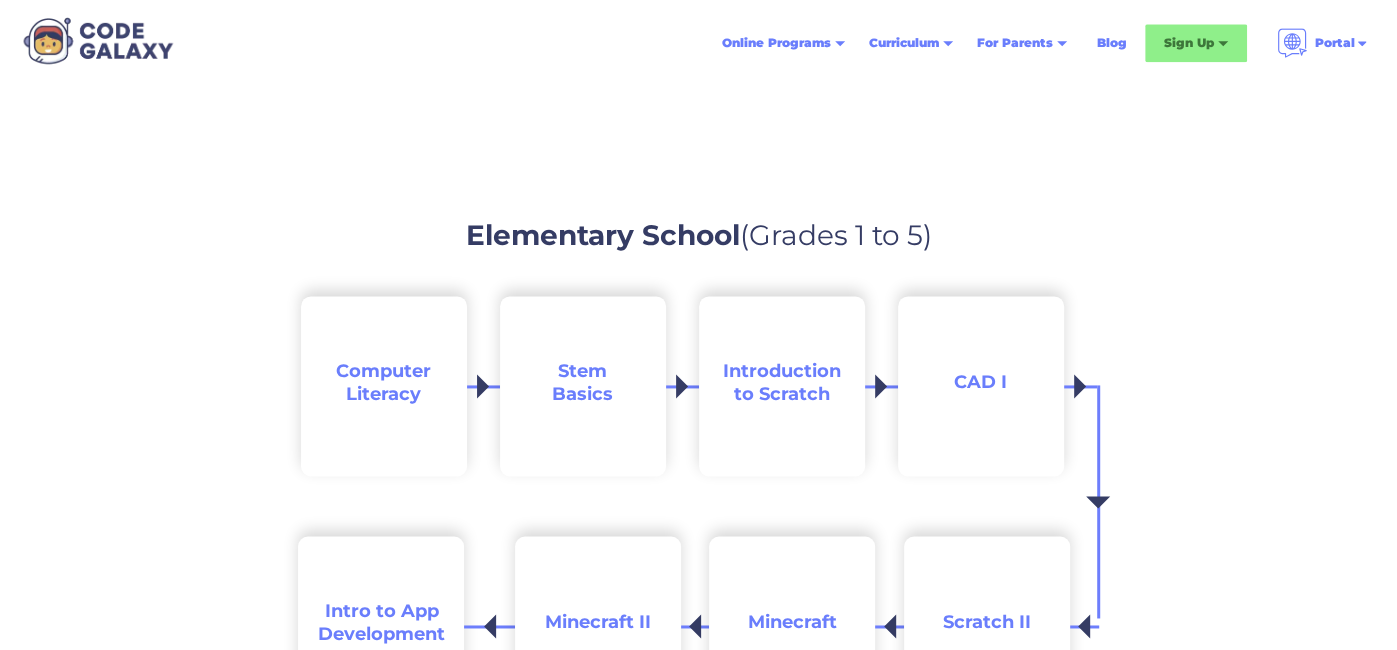 click on "Introduction to Scratch" at bounding box center (782, 382) 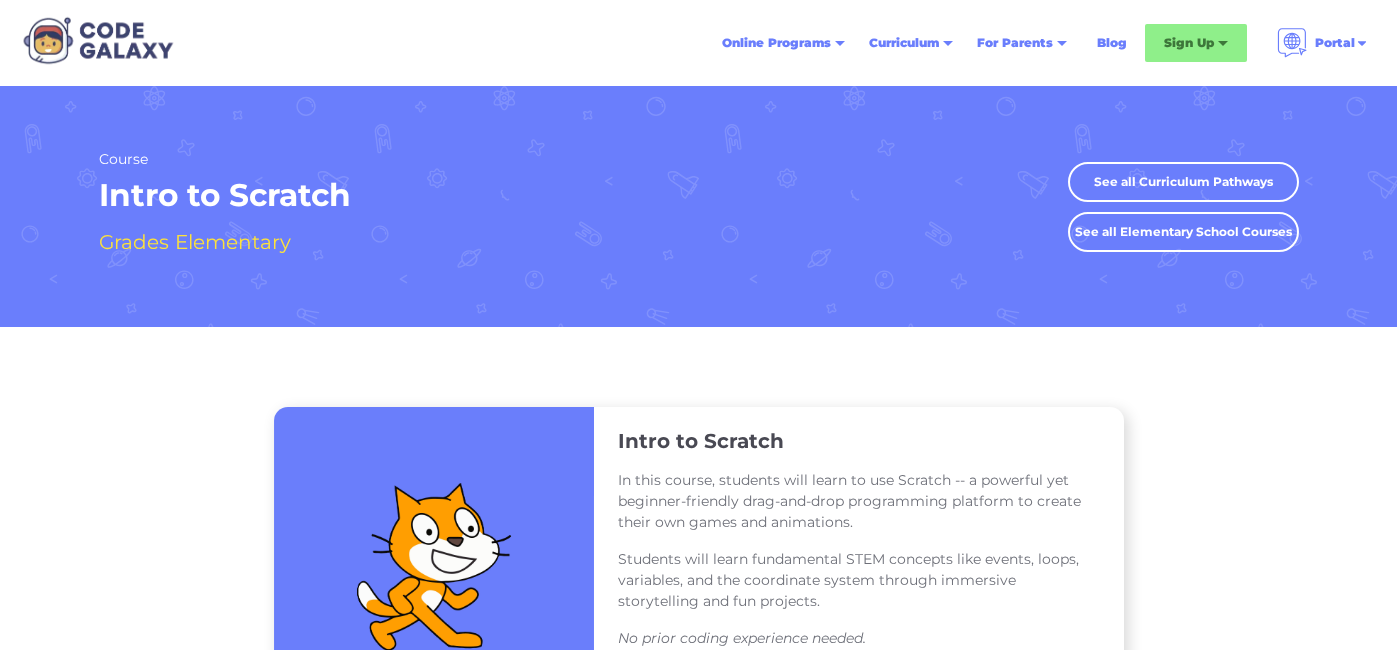 scroll, scrollTop: 0, scrollLeft: 0, axis: both 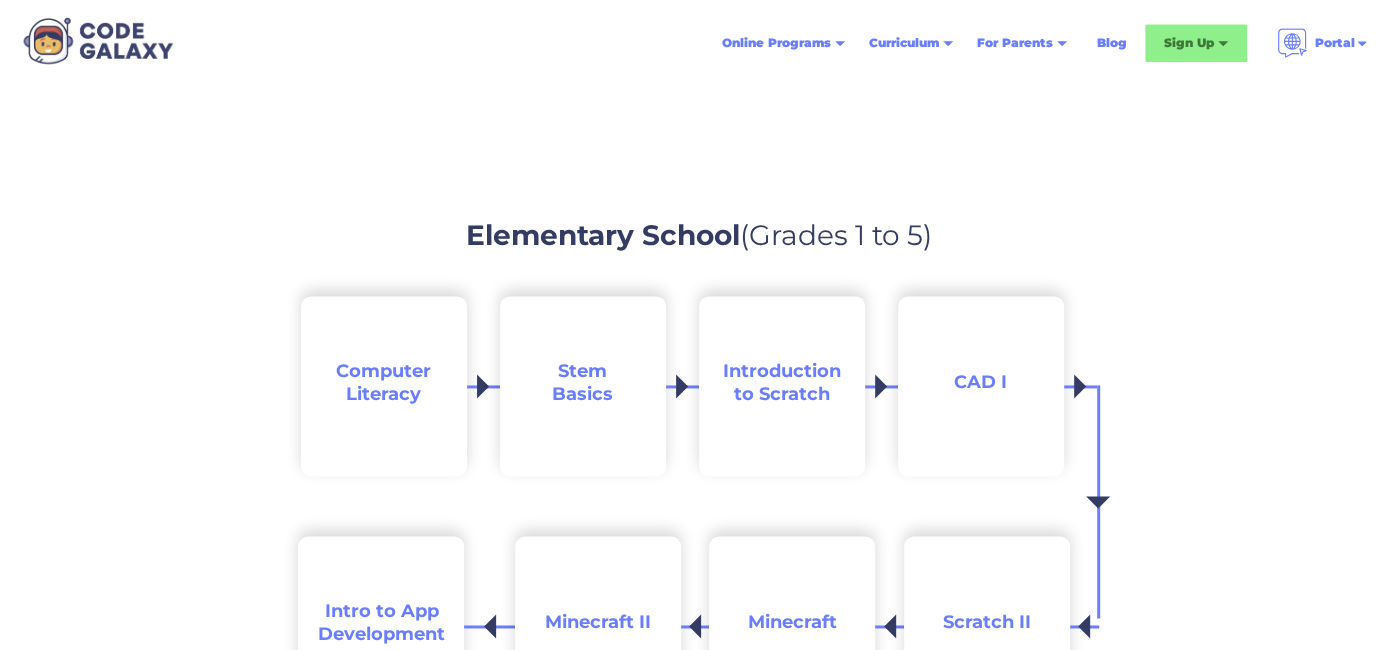 click on "CAD I" at bounding box center [981, 386] 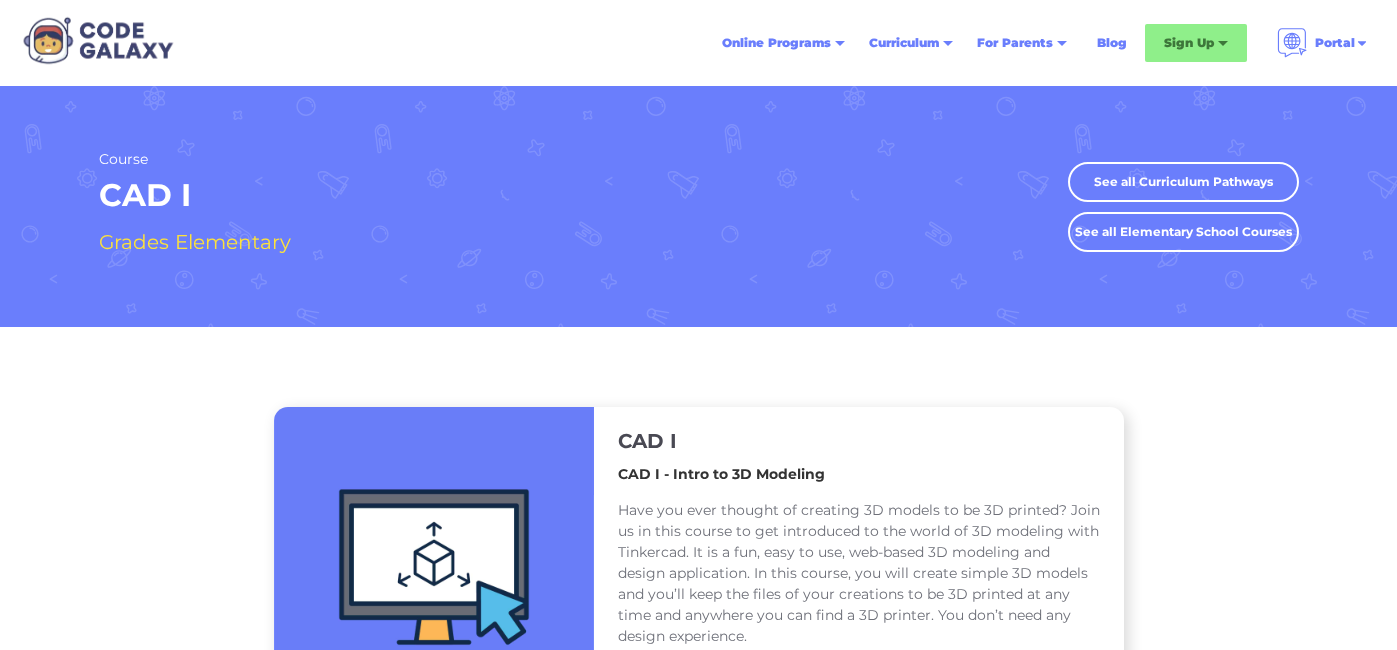 scroll, scrollTop: 0, scrollLeft: 0, axis: both 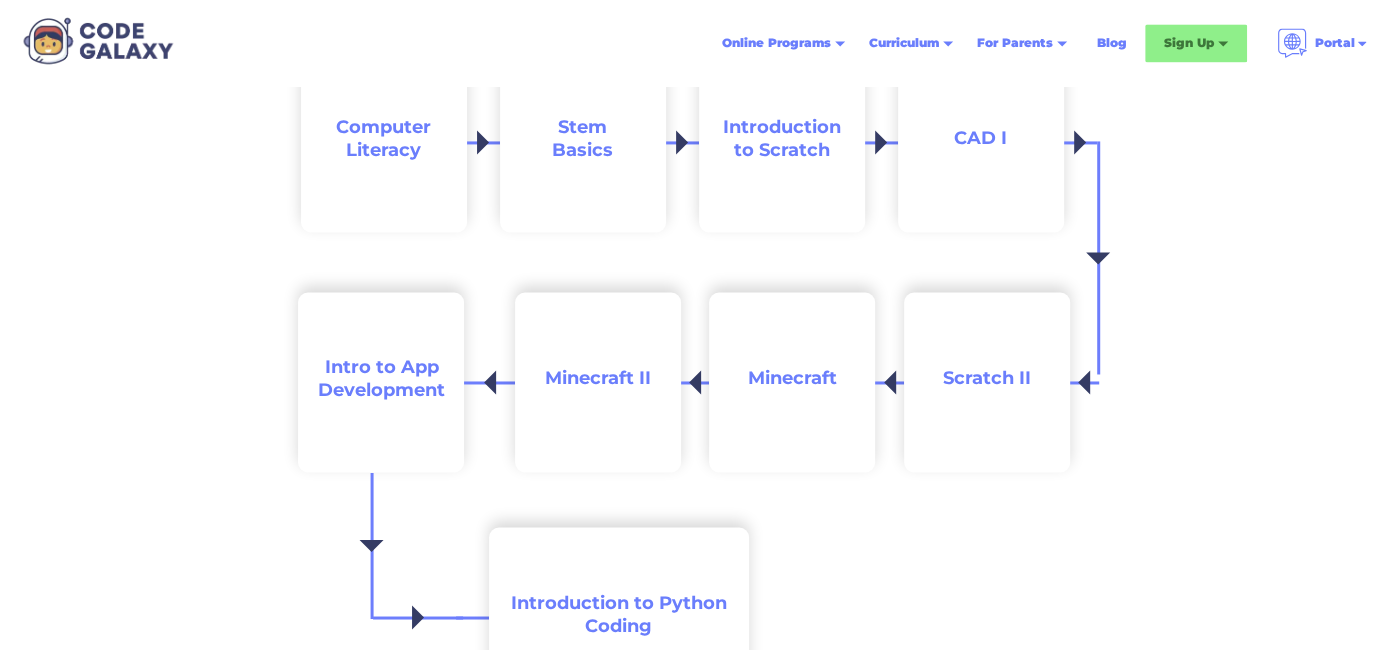click on "Scratch II" at bounding box center (987, 378) 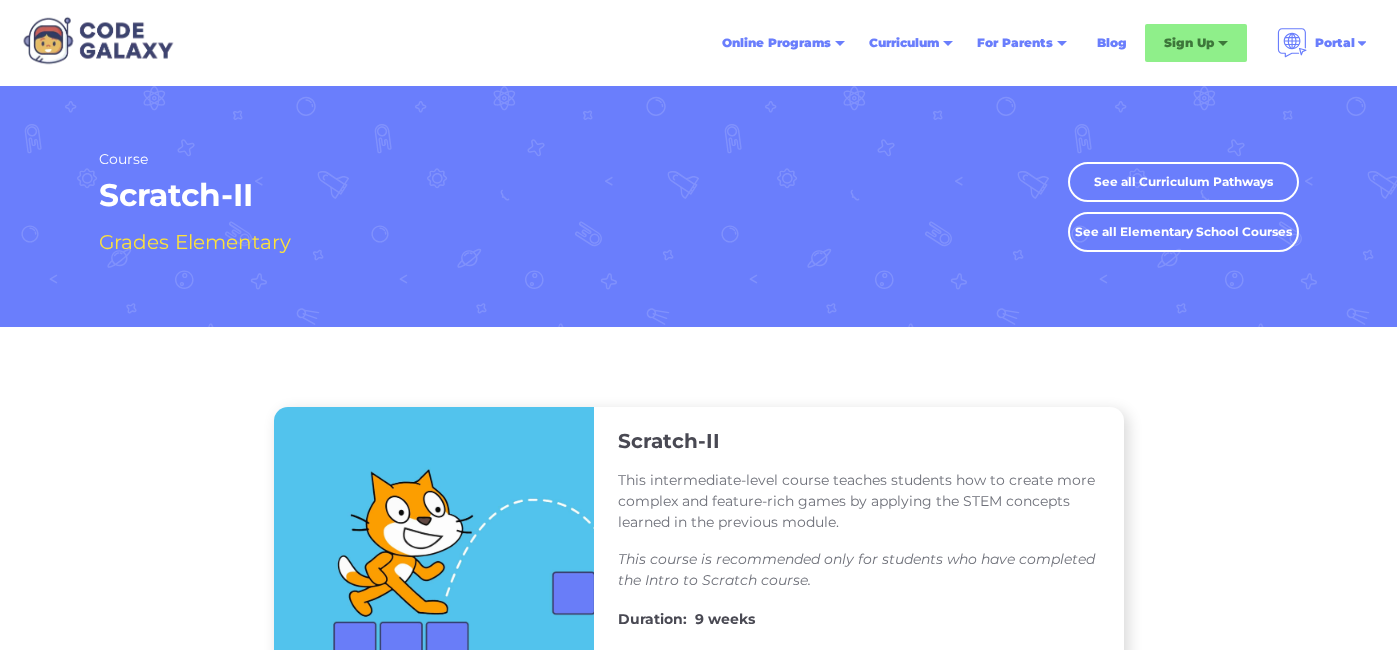 scroll, scrollTop: 0, scrollLeft: 0, axis: both 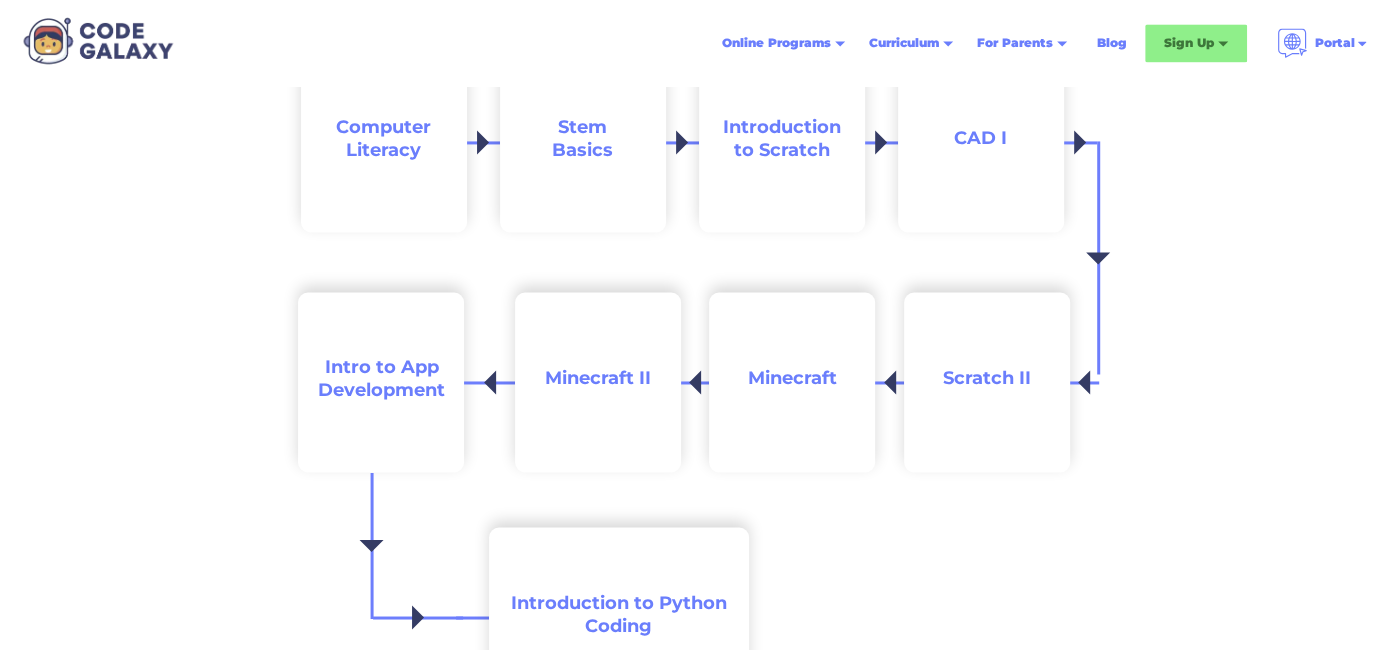 click on "Minecraft" at bounding box center (792, 378) 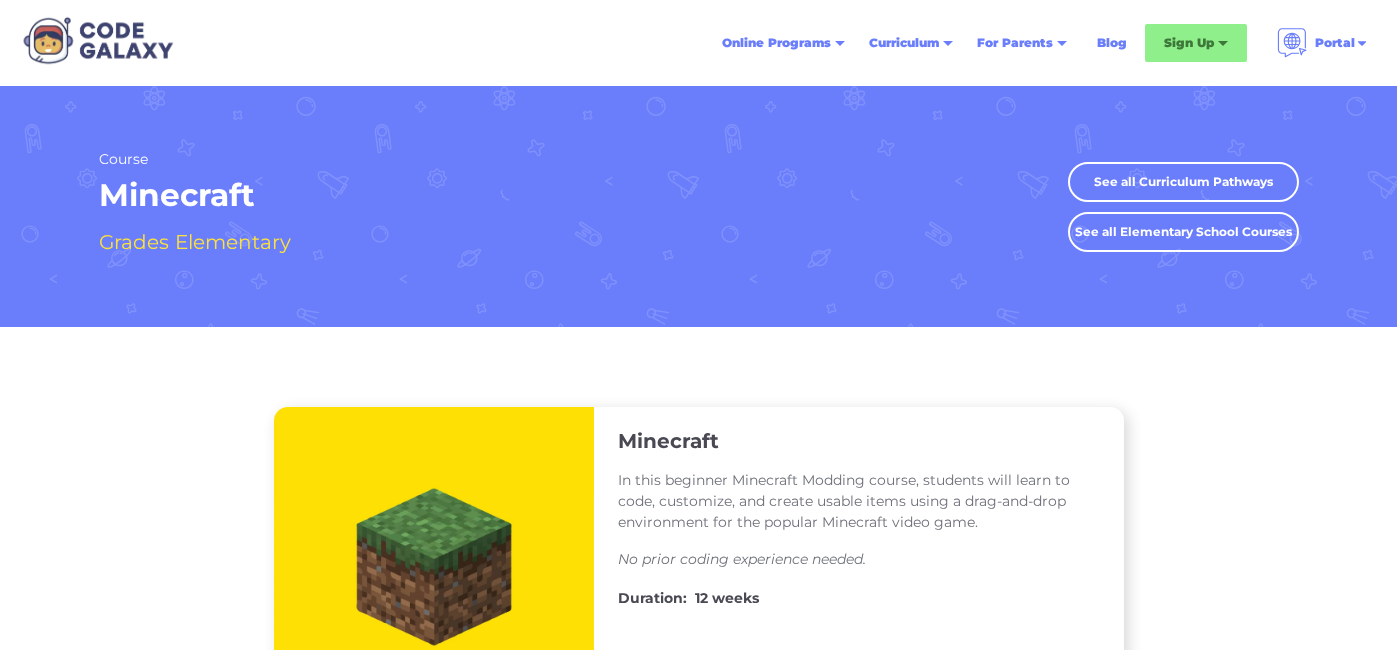 scroll, scrollTop: 0, scrollLeft: 0, axis: both 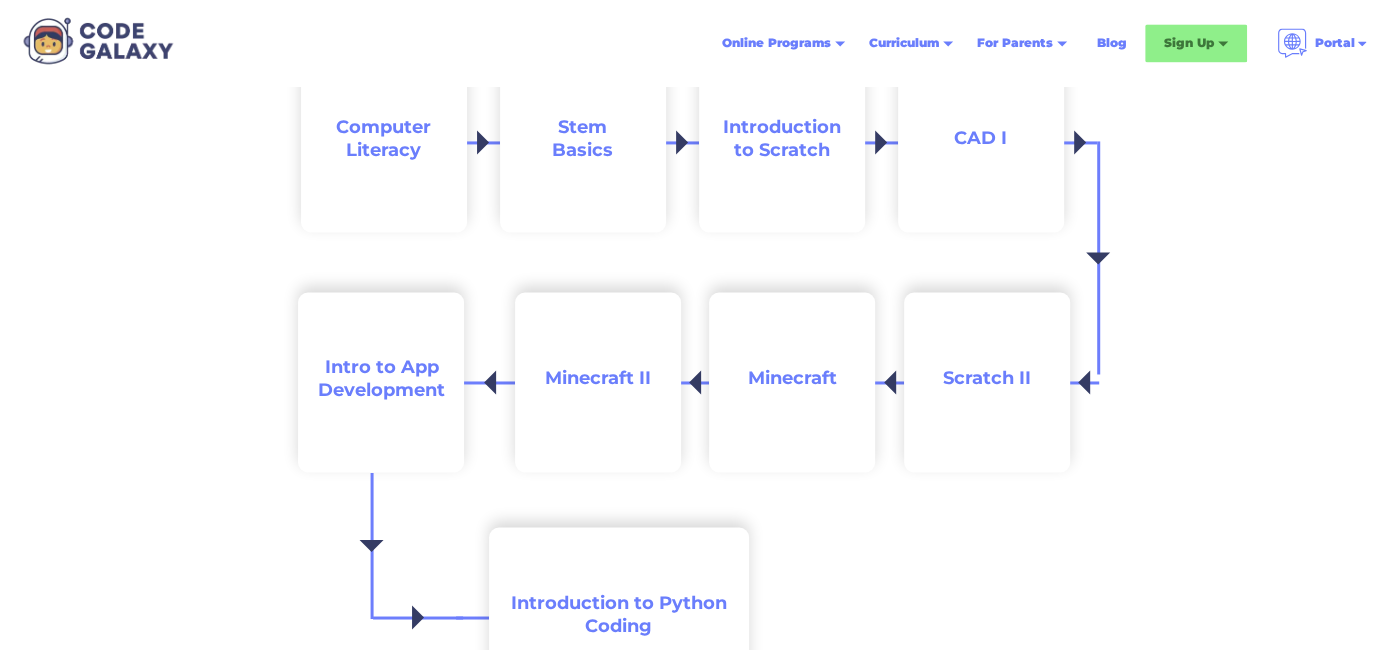 click on "Minecraft II" at bounding box center [598, 382] 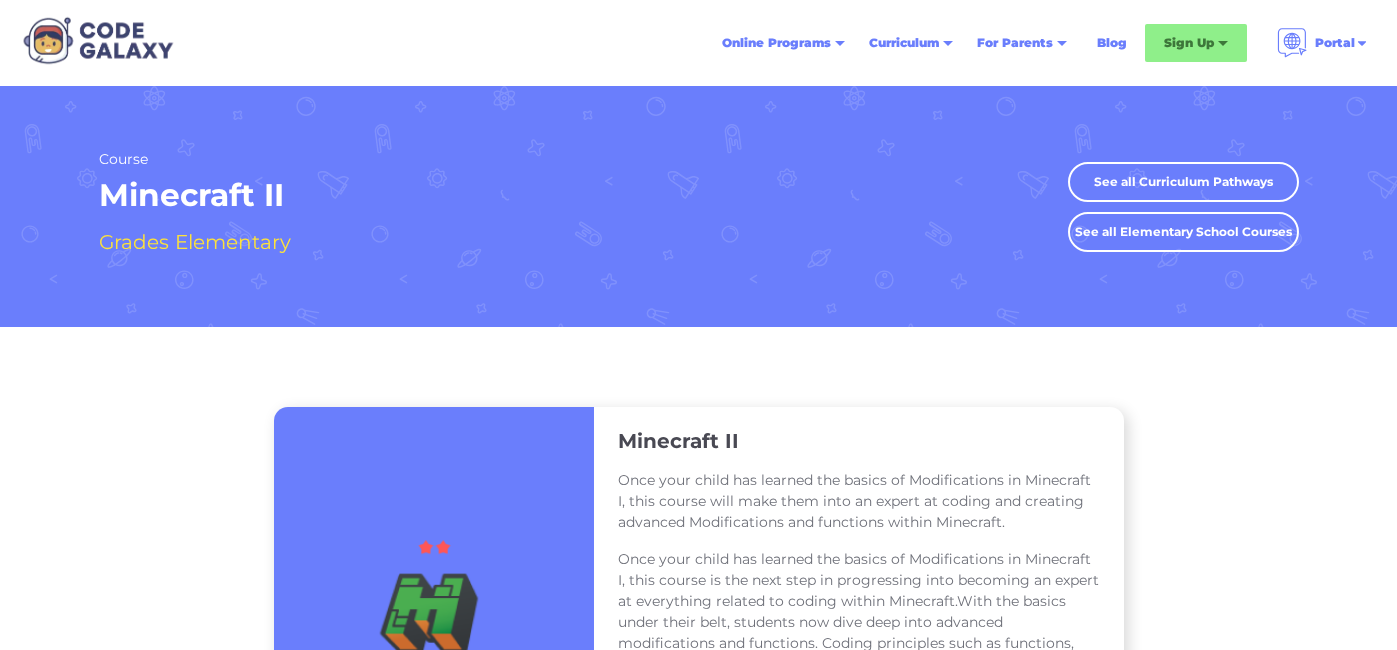 scroll, scrollTop: 0, scrollLeft: 0, axis: both 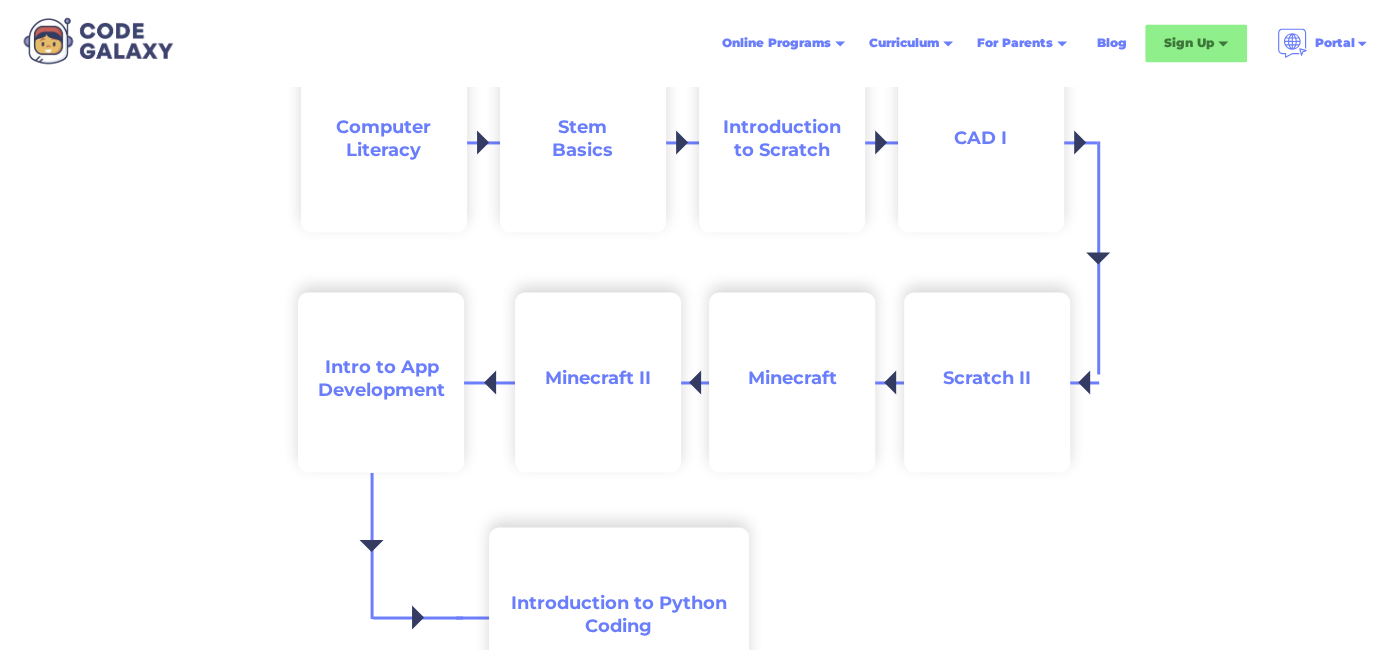 click on "Intro to App  Development" at bounding box center (381, 382) 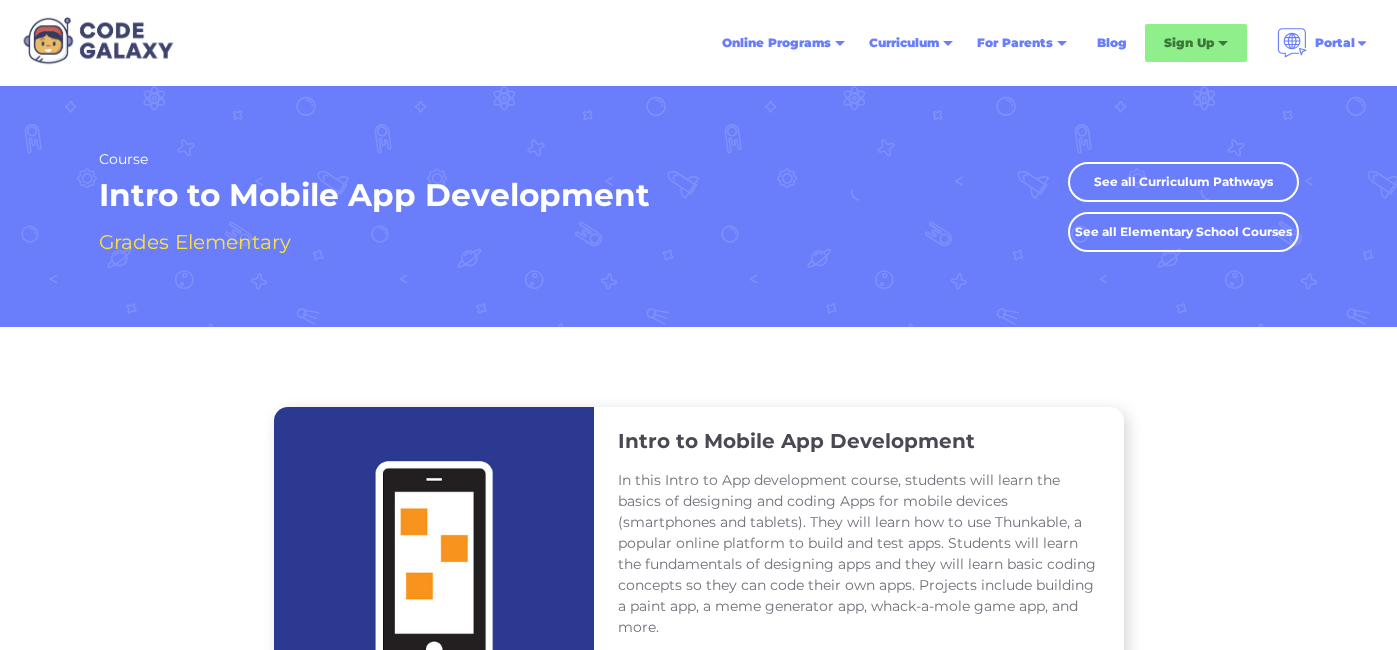 scroll, scrollTop: 0, scrollLeft: 0, axis: both 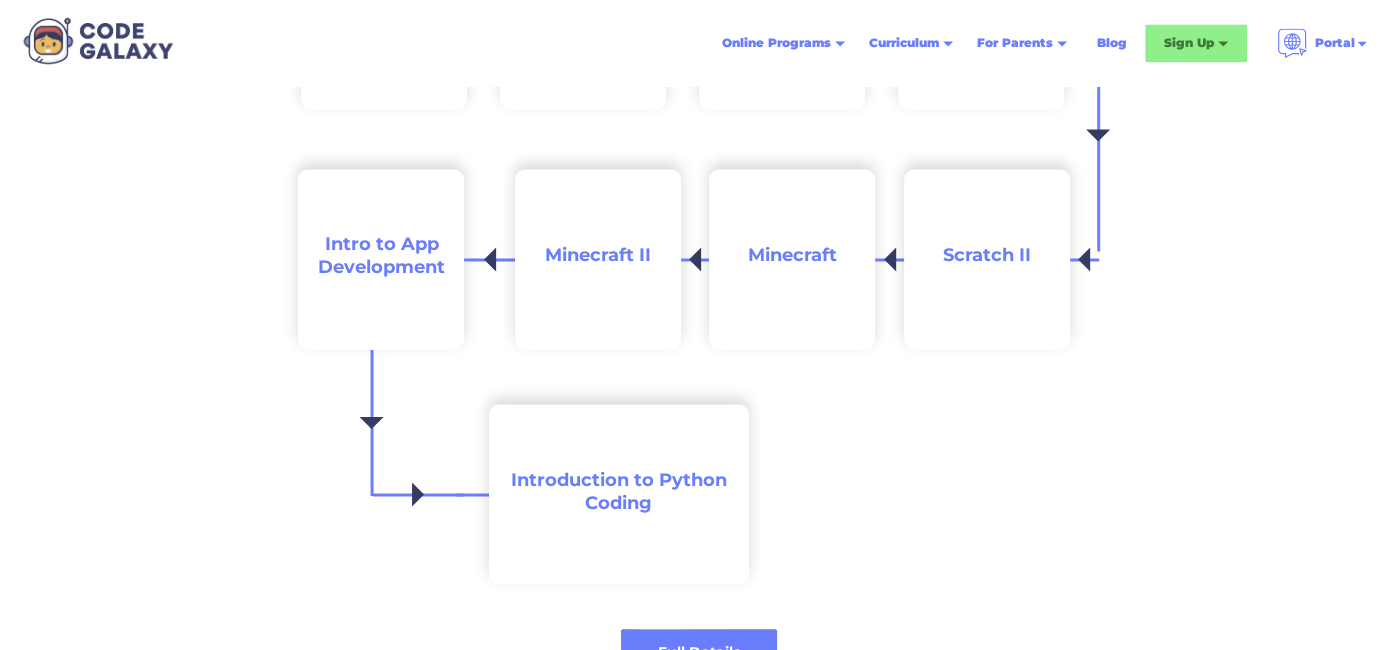 click on "Introduction to Python Coding" at bounding box center (619, 490) 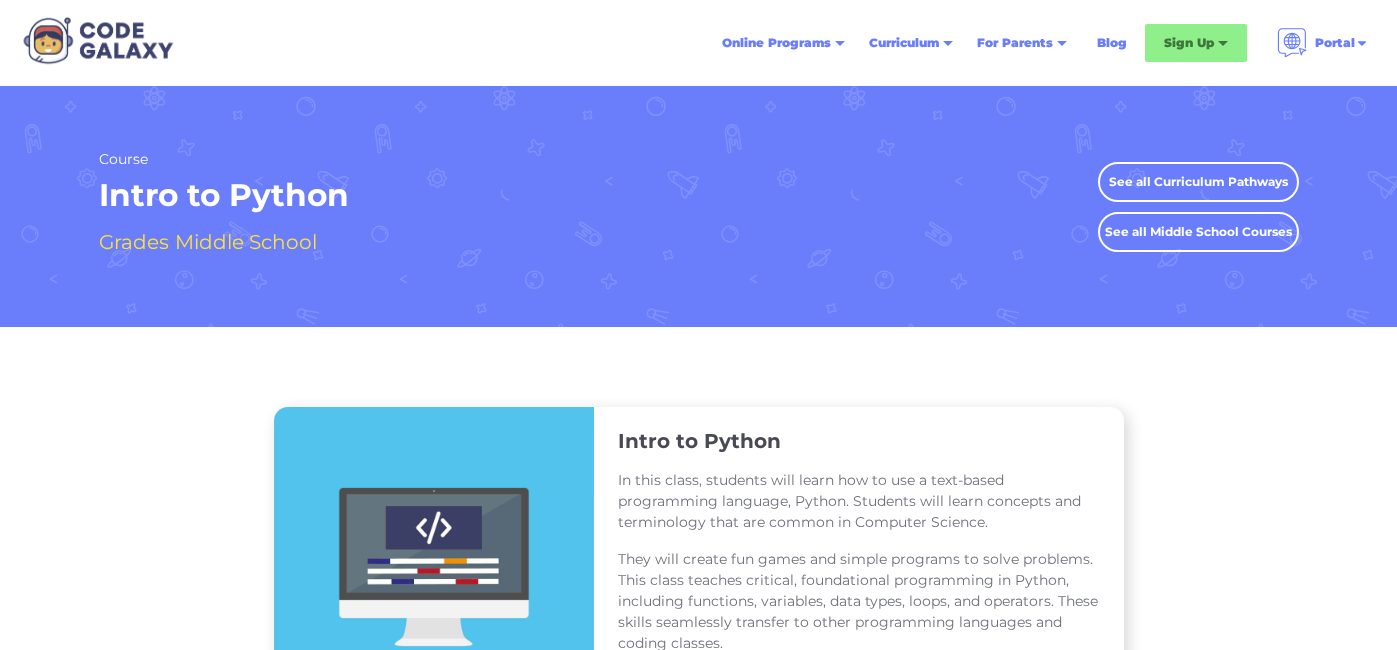 scroll, scrollTop: 0, scrollLeft: 0, axis: both 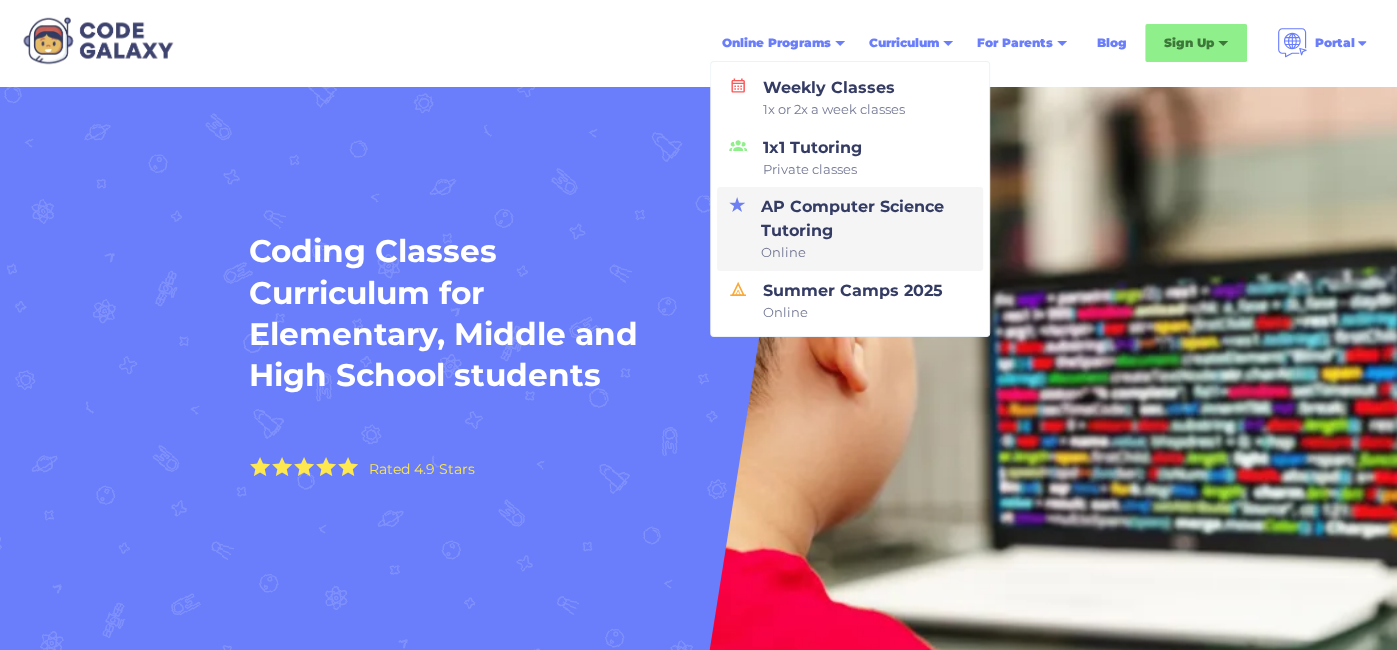 click on "AP Computer Science Tutoring Online" at bounding box center [862, 229] 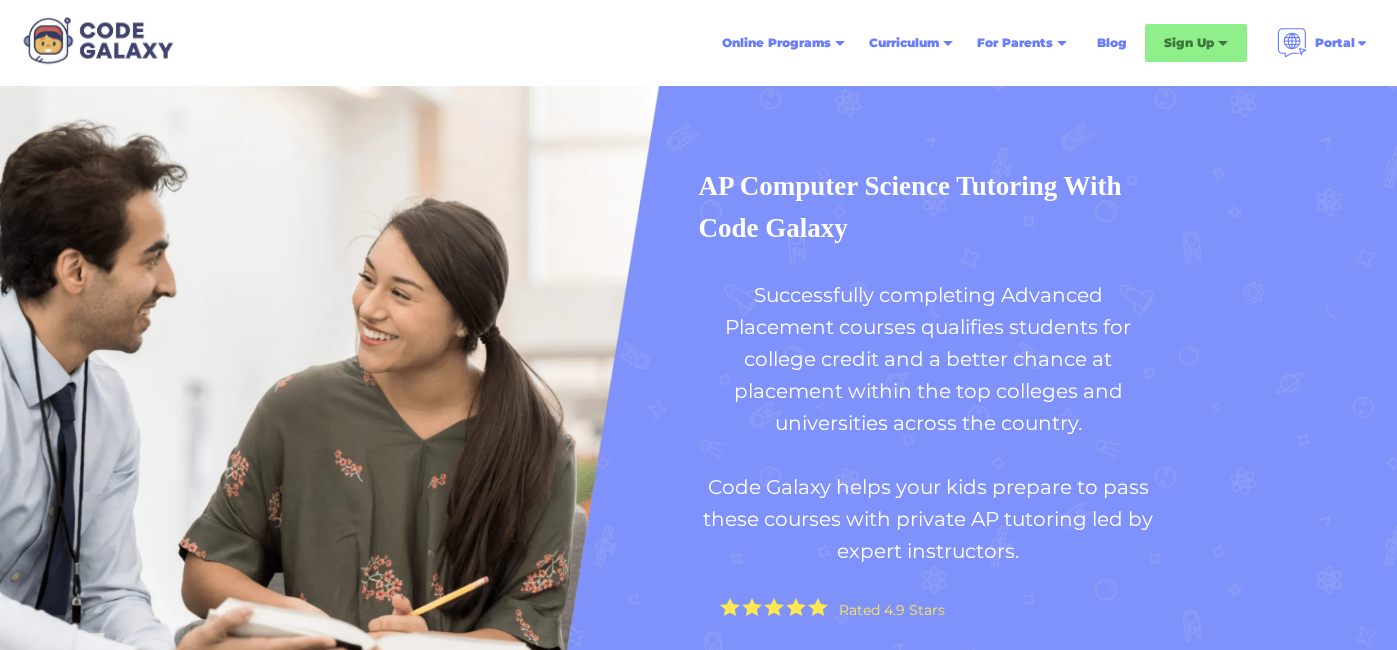 scroll, scrollTop: 0, scrollLeft: 0, axis: both 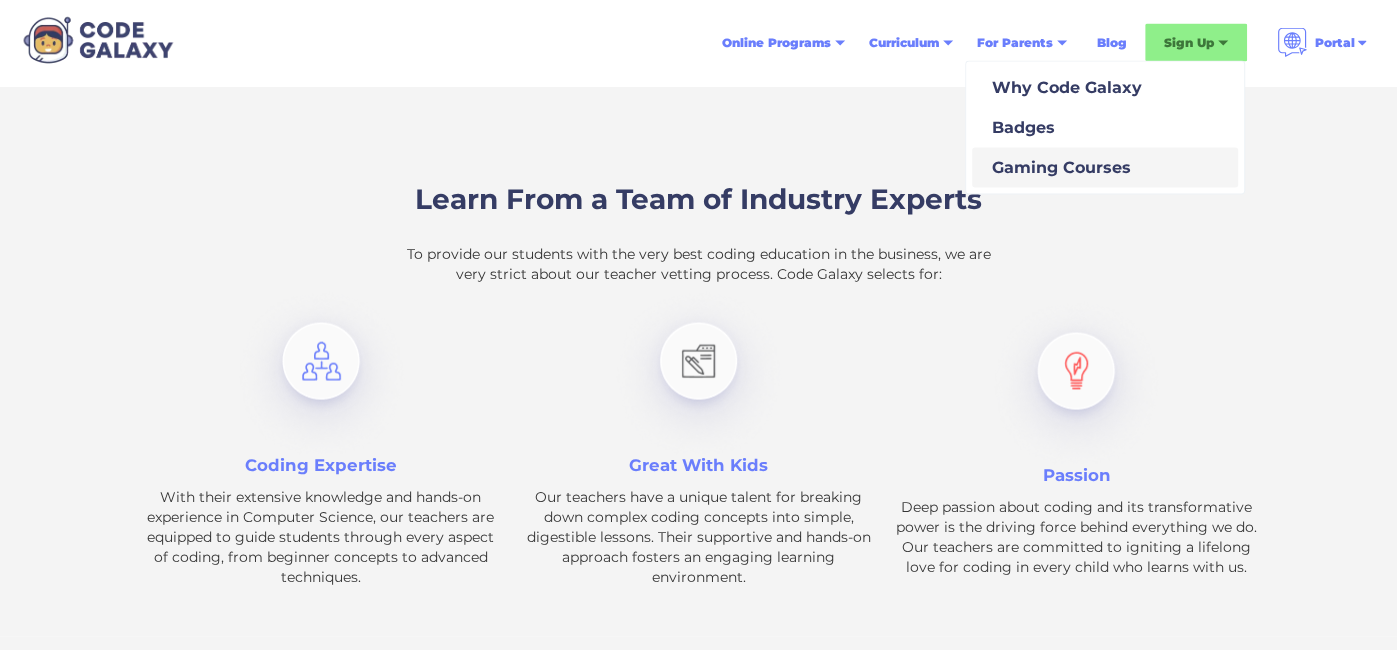 click on "Gaming Courses" at bounding box center (1057, 168) 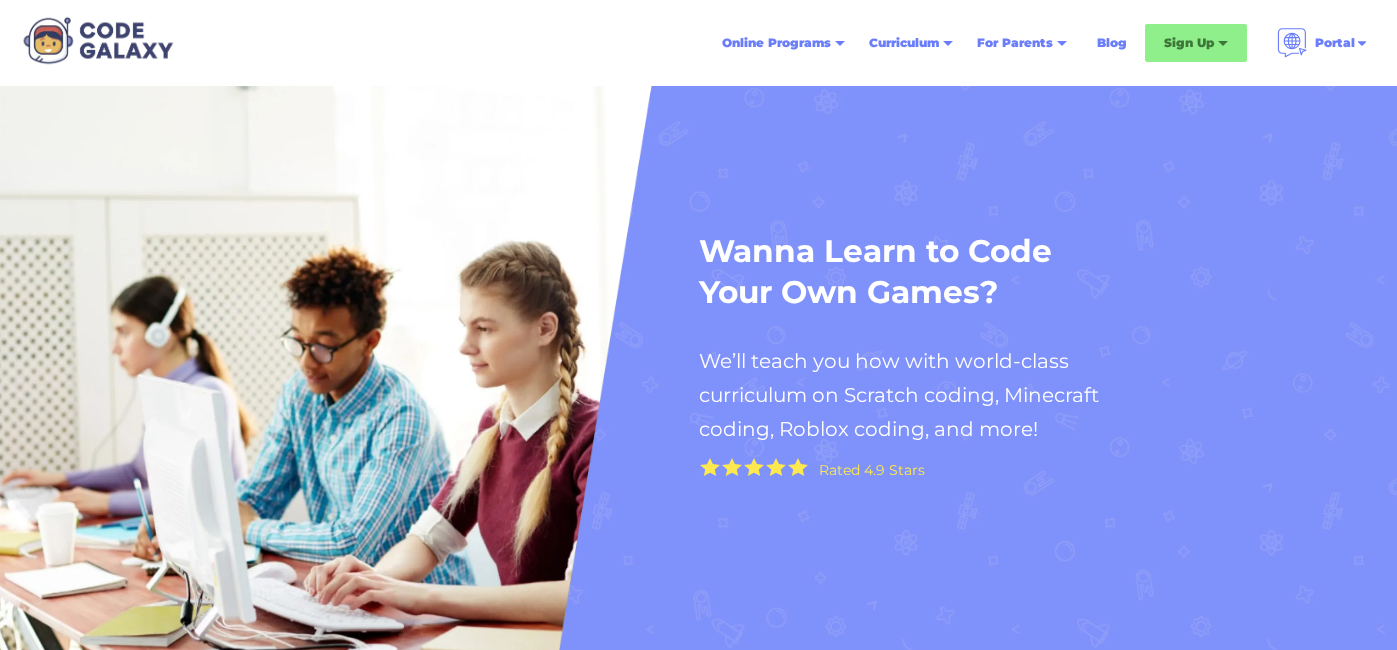 scroll, scrollTop: 0, scrollLeft: 0, axis: both 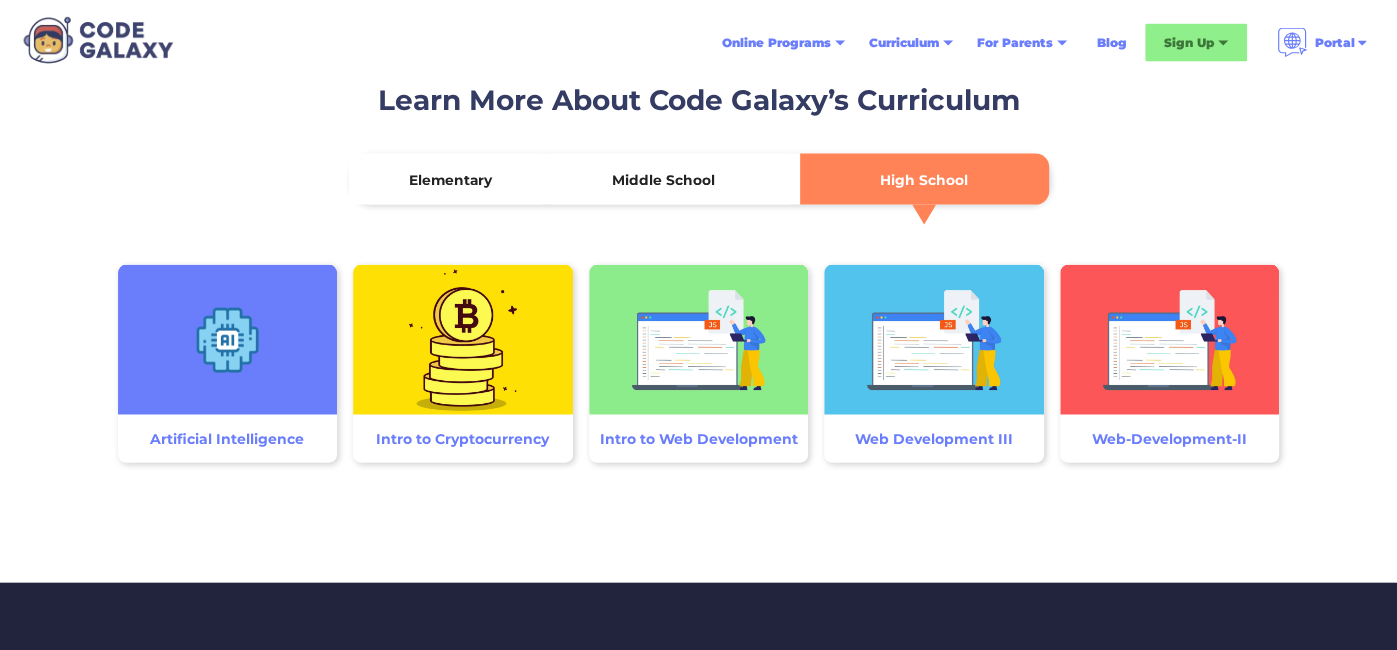 click on "Elementary" at bounding box center (450, 180) 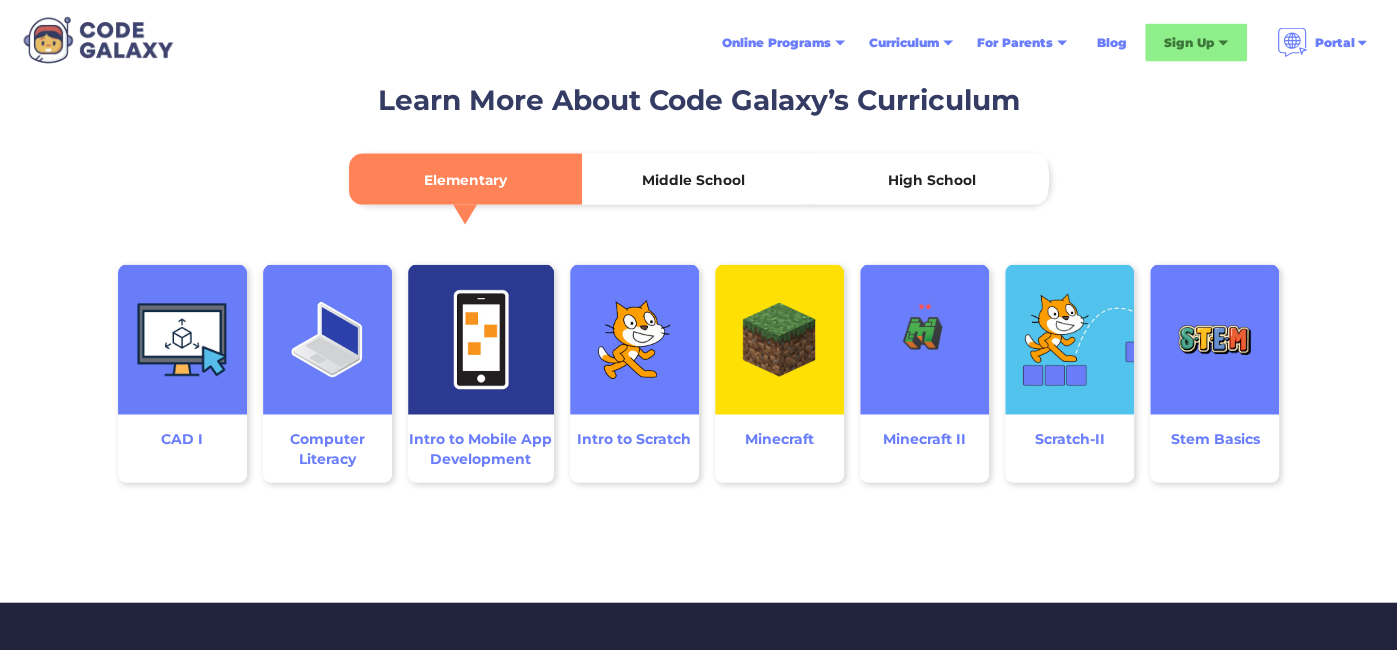 click on "Middle School" at bounding box center [693, 180] 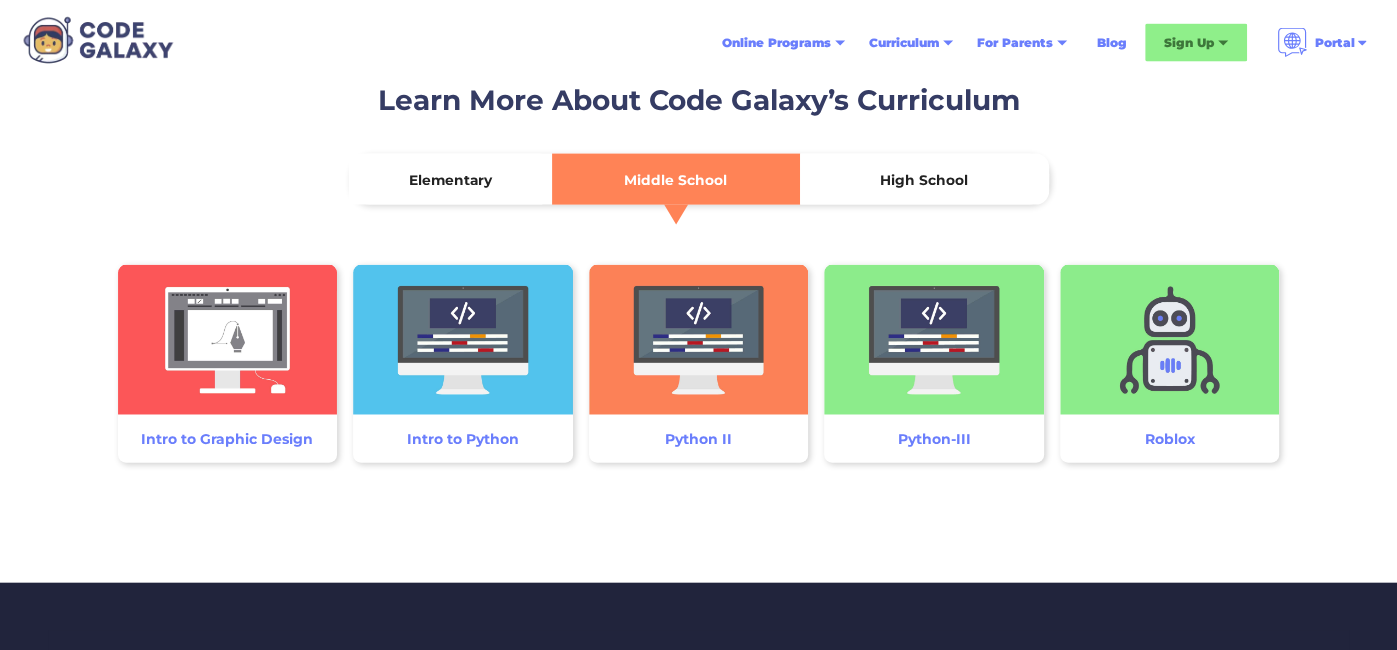 click on "High School" at bounding box center (924, 180) 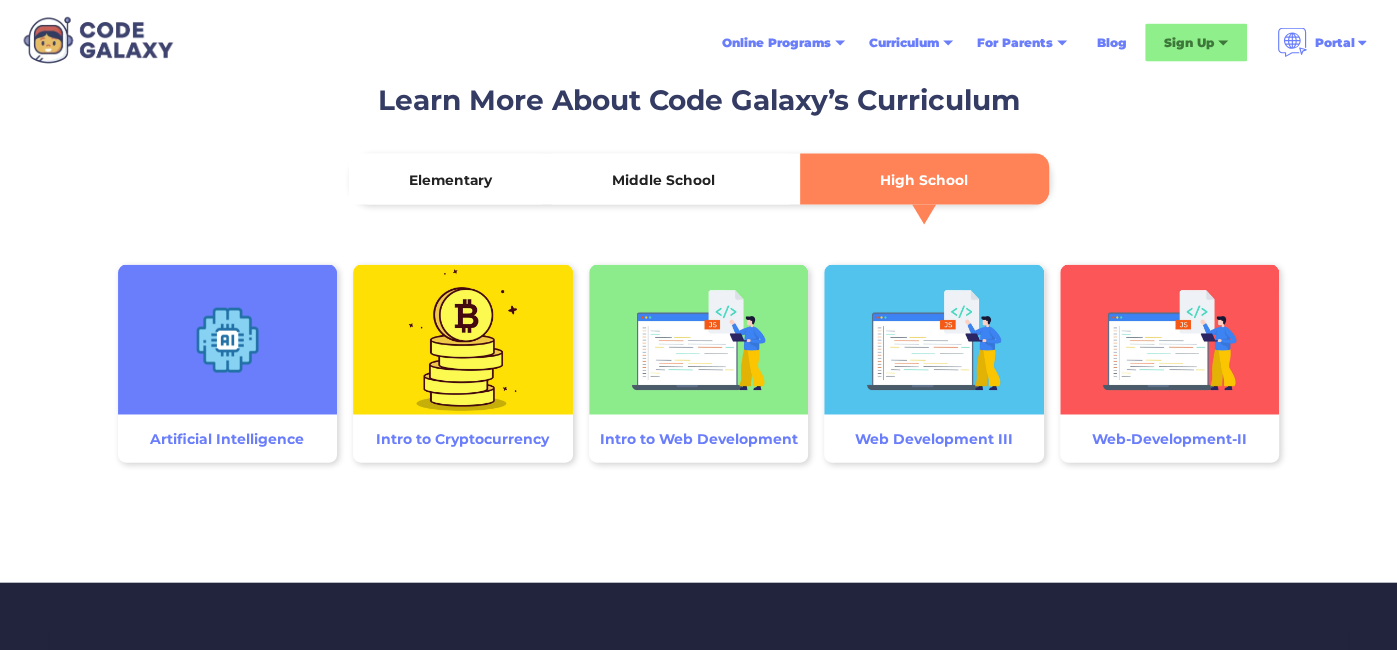 click at bounding box center (1170, 340) 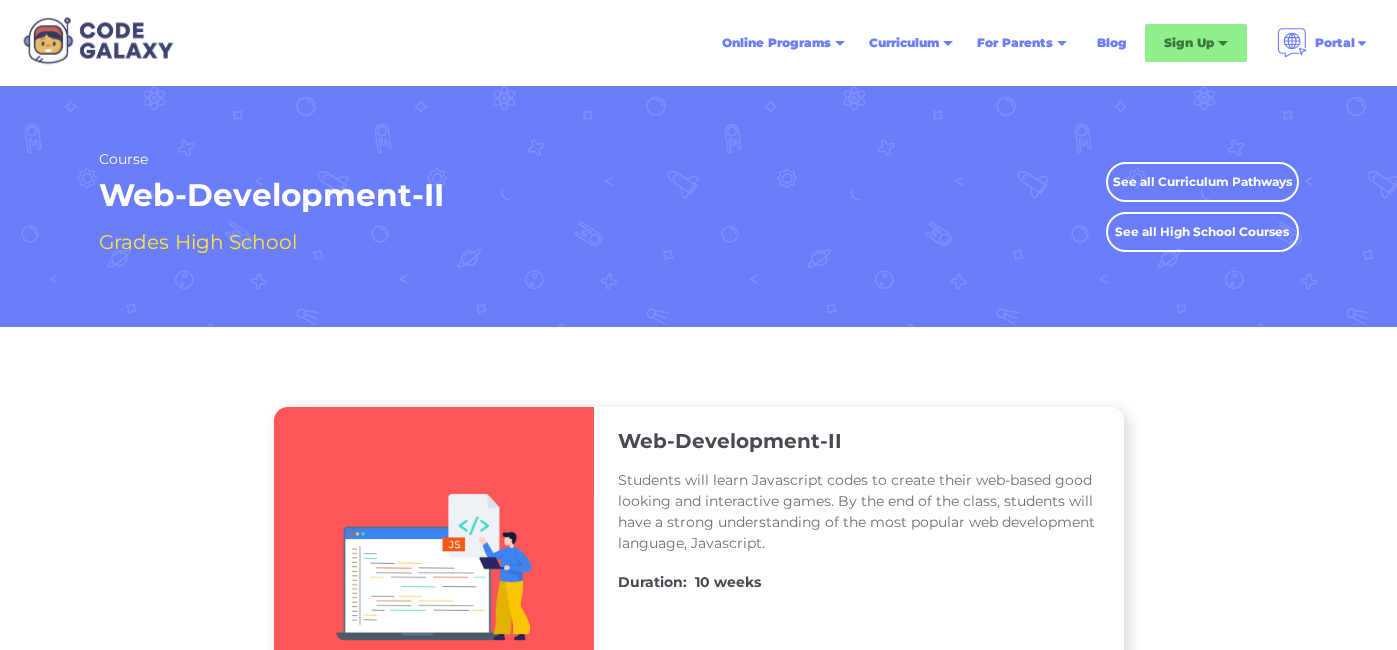 scroll, scrollTop: 0, scrollLeft: 0, axis: both 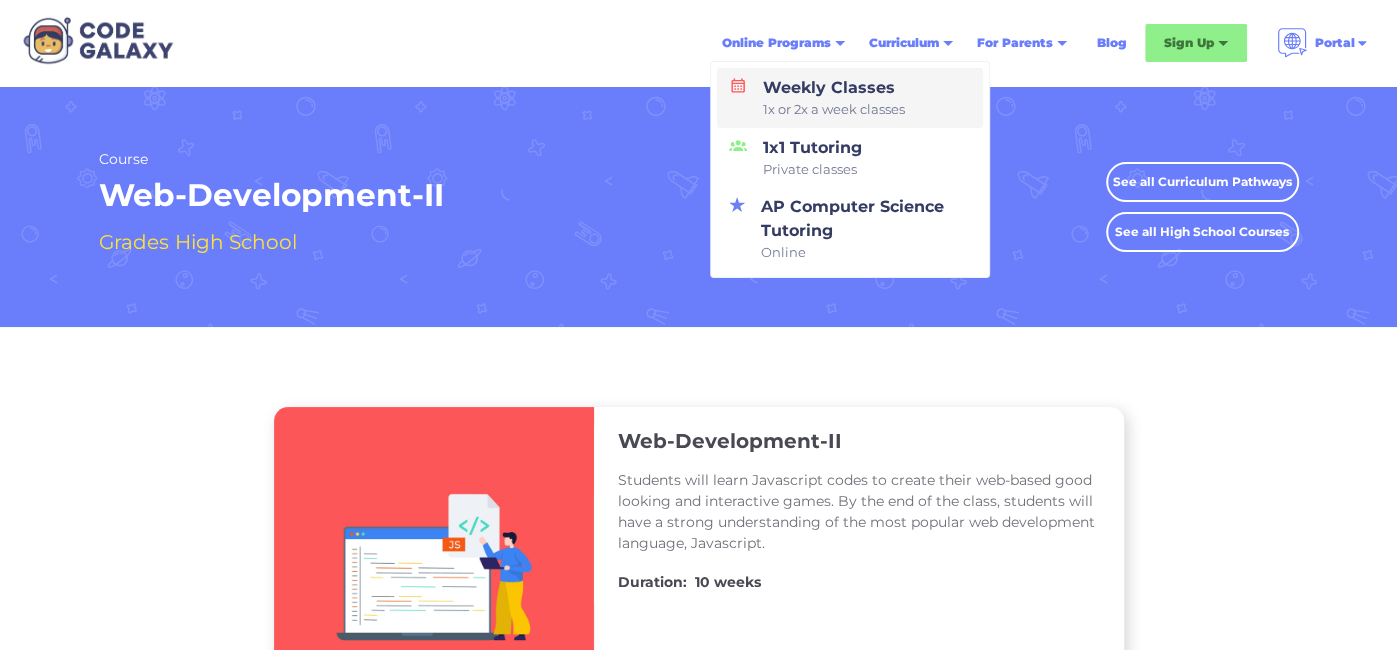 click on "Weekly Classes  1x or 2x a week classes" at bounding box center (830, 98) 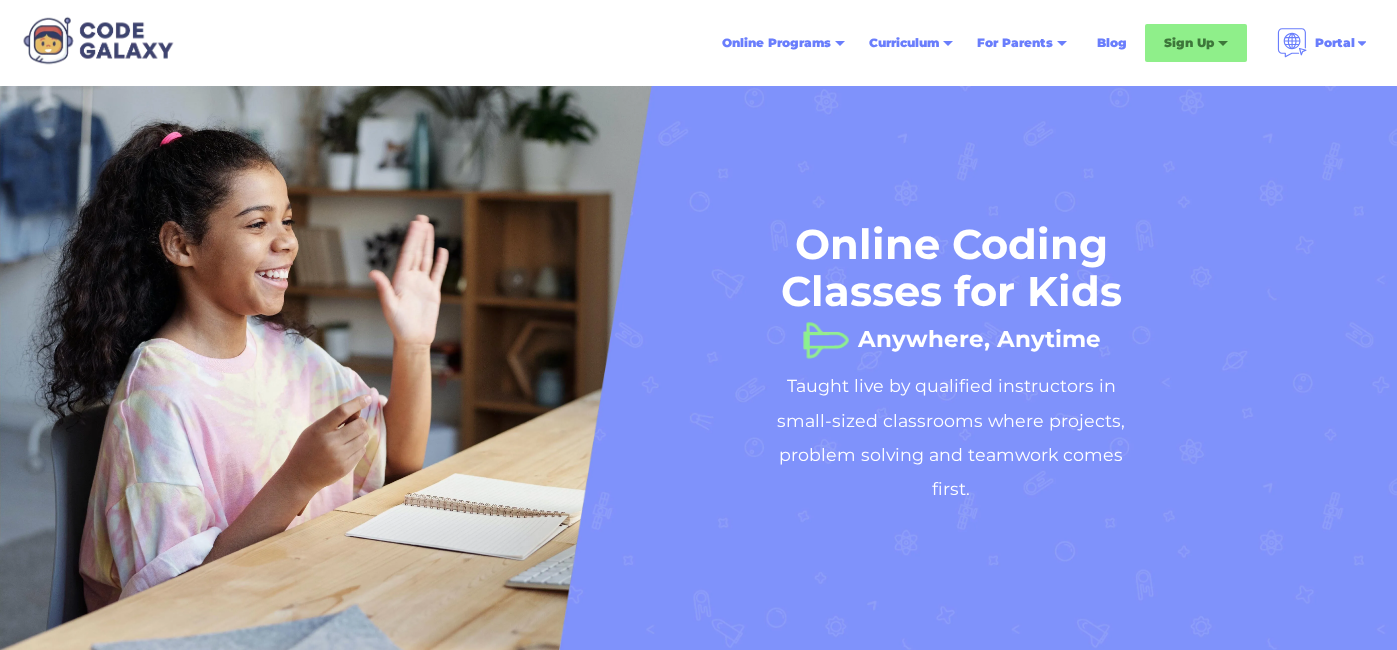 scroll, scrollTop: 0, scrollLeft: 0, axis: both 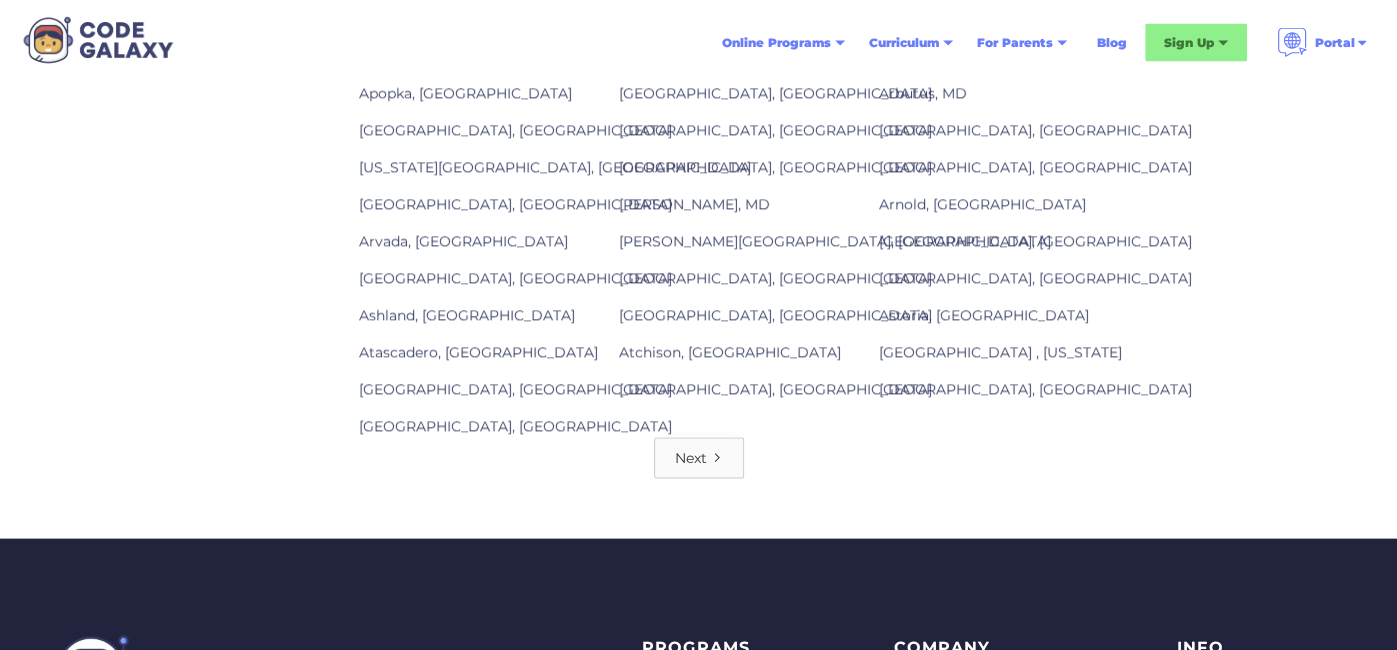 click on "Next" at bounding box center (699, 458) 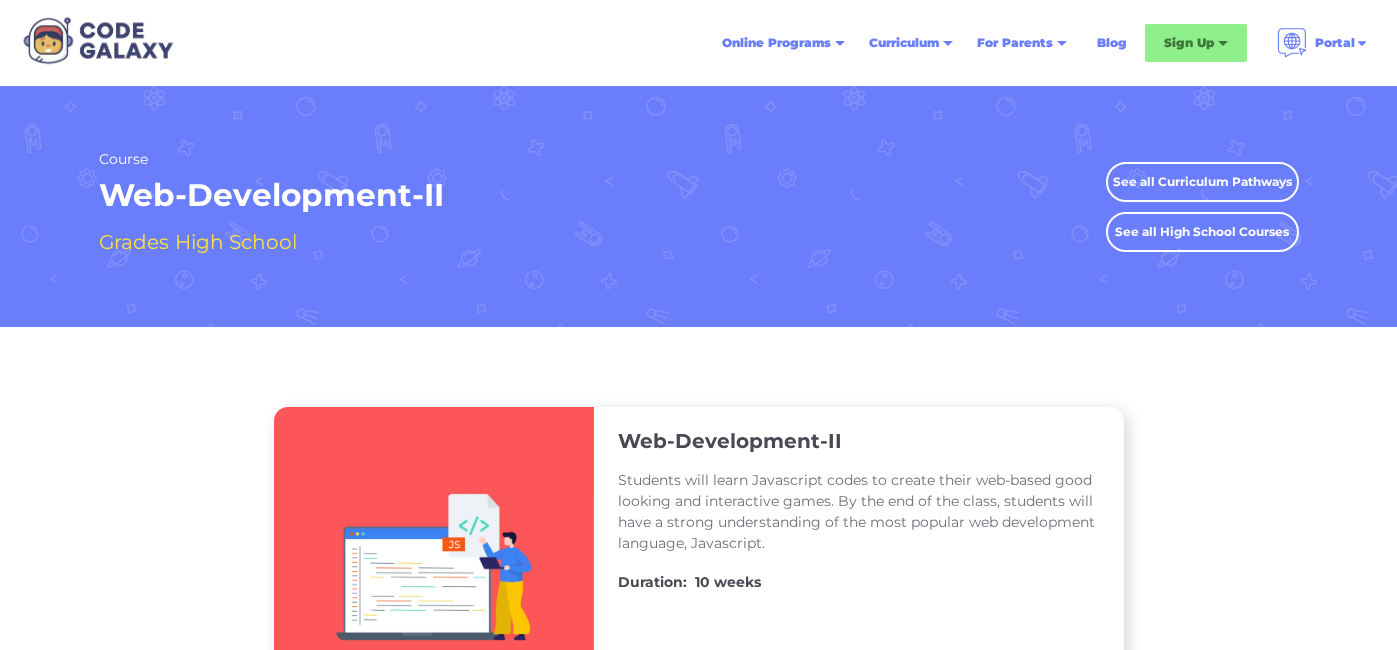 scroll, scrollTop: 0, scrollLeft: 0, axis: both 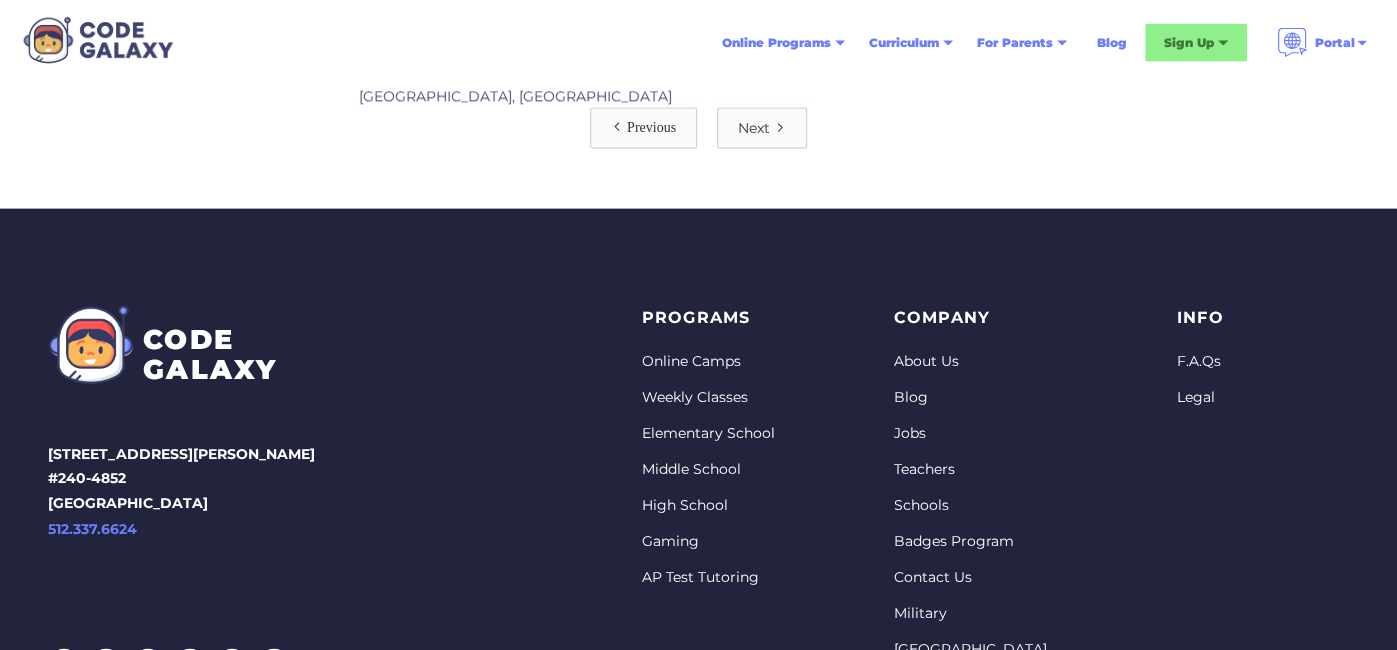 click on "Next" at bounding box center [754, 128] 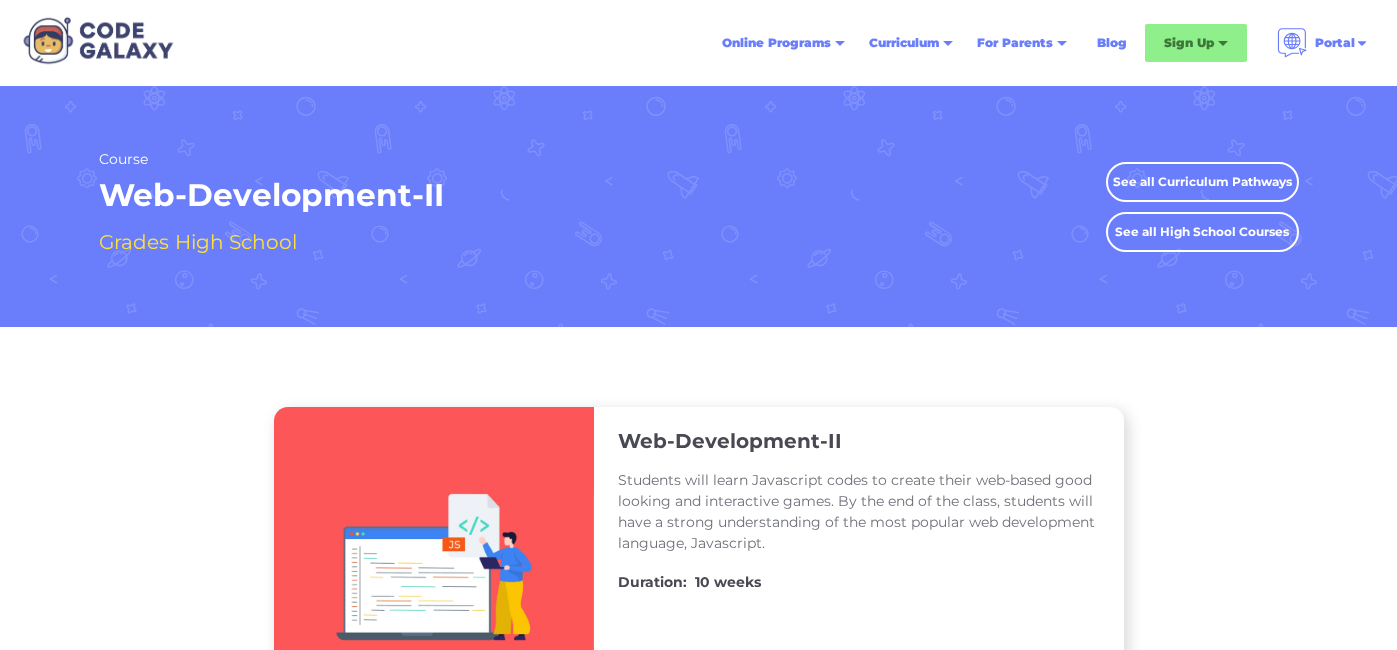 scroll, scrollTop: 0, scrollLeft: 0, axis: both 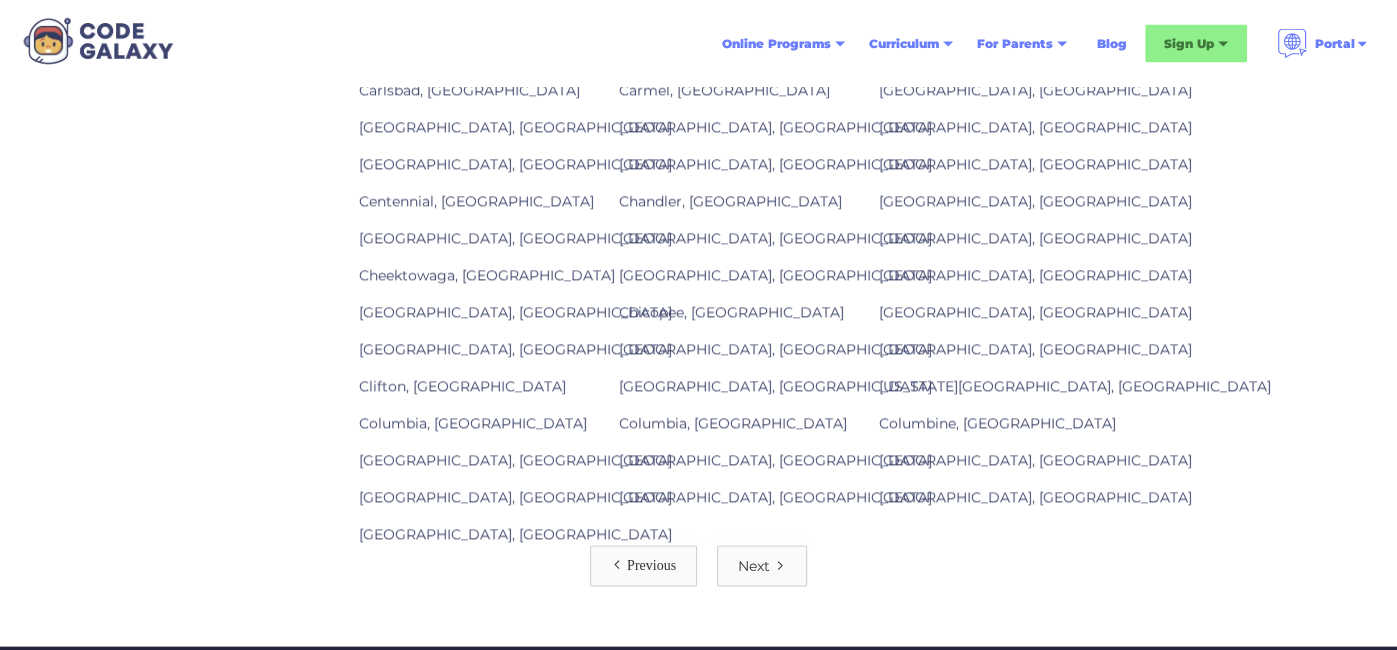 click on "Next" at bounding box center [754, 565] 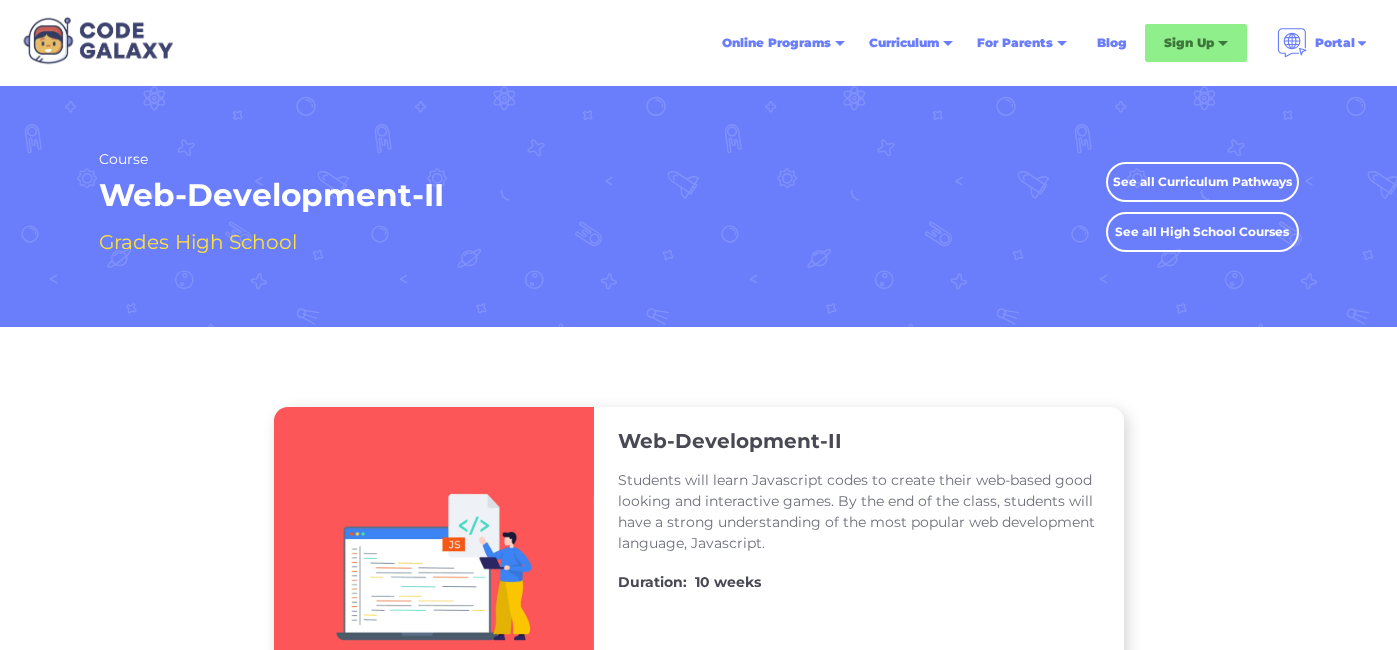 scroll, scrollTop: 0, scrollLeft: 0, axis: both 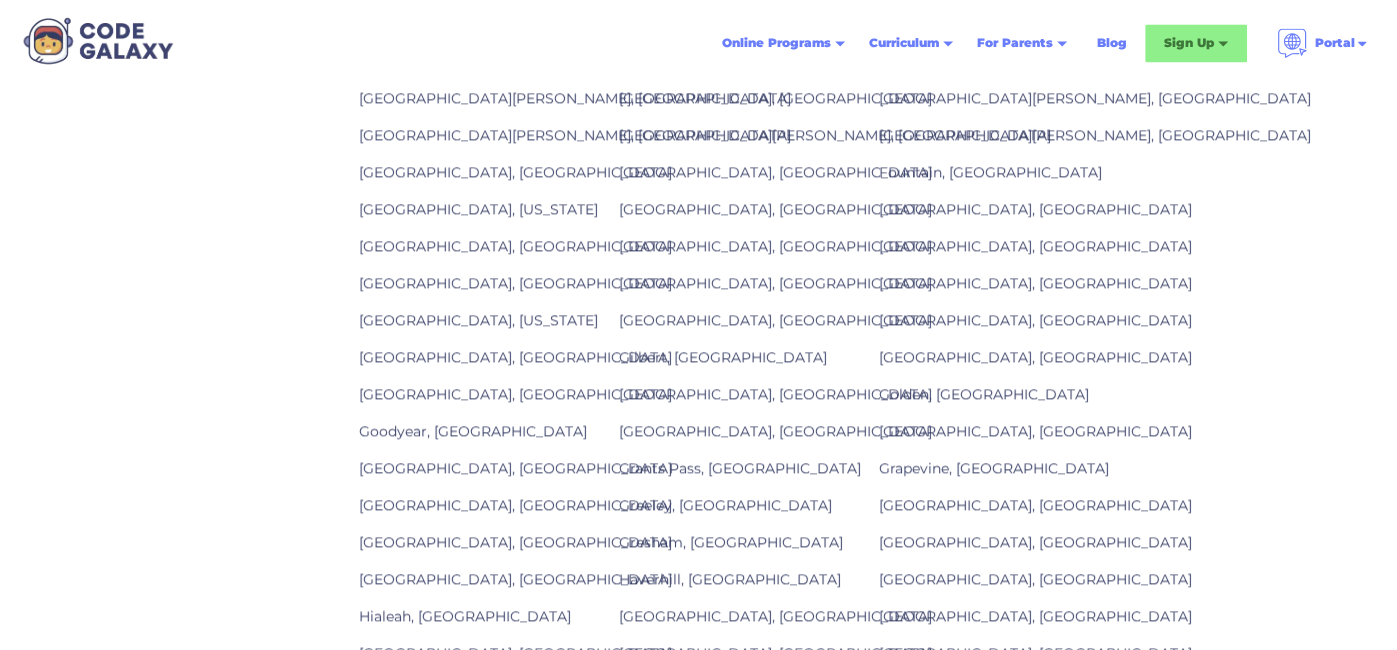 click on "Grand Rapids, MI" at bounding box center (515, 468) 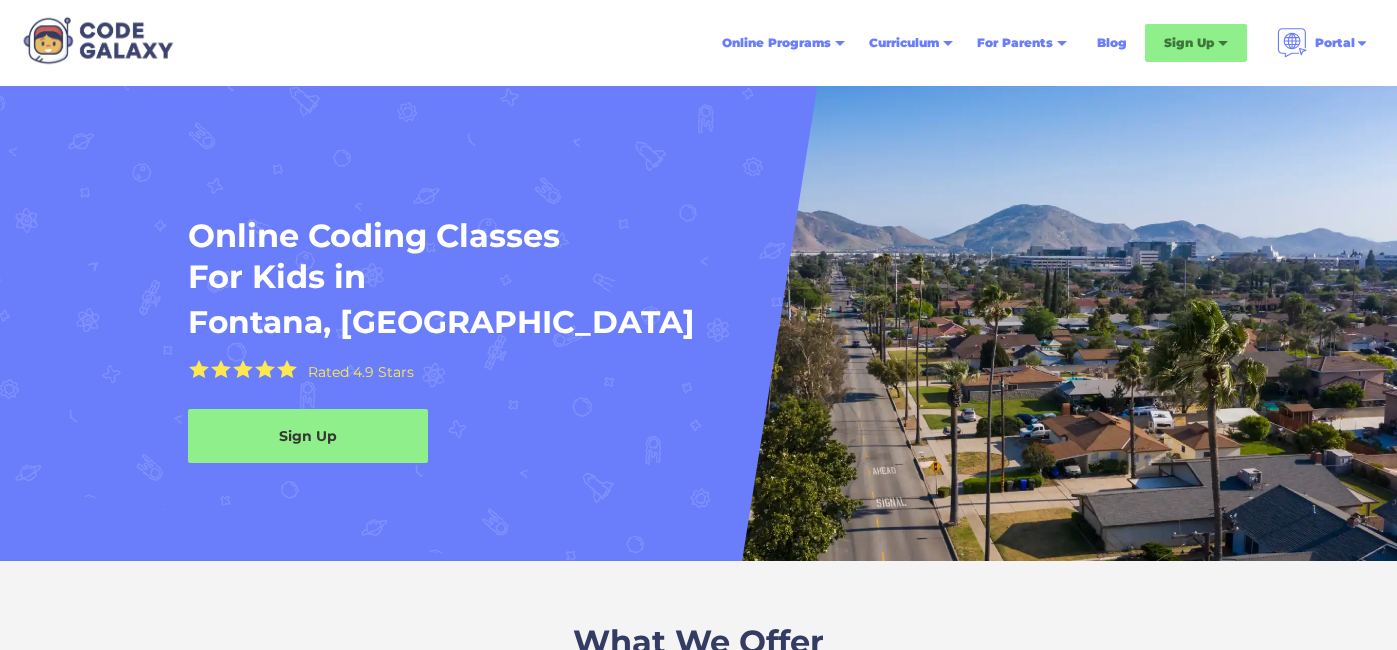 scroll, scrollTop: 0, scrollLeft: 0, axis: both 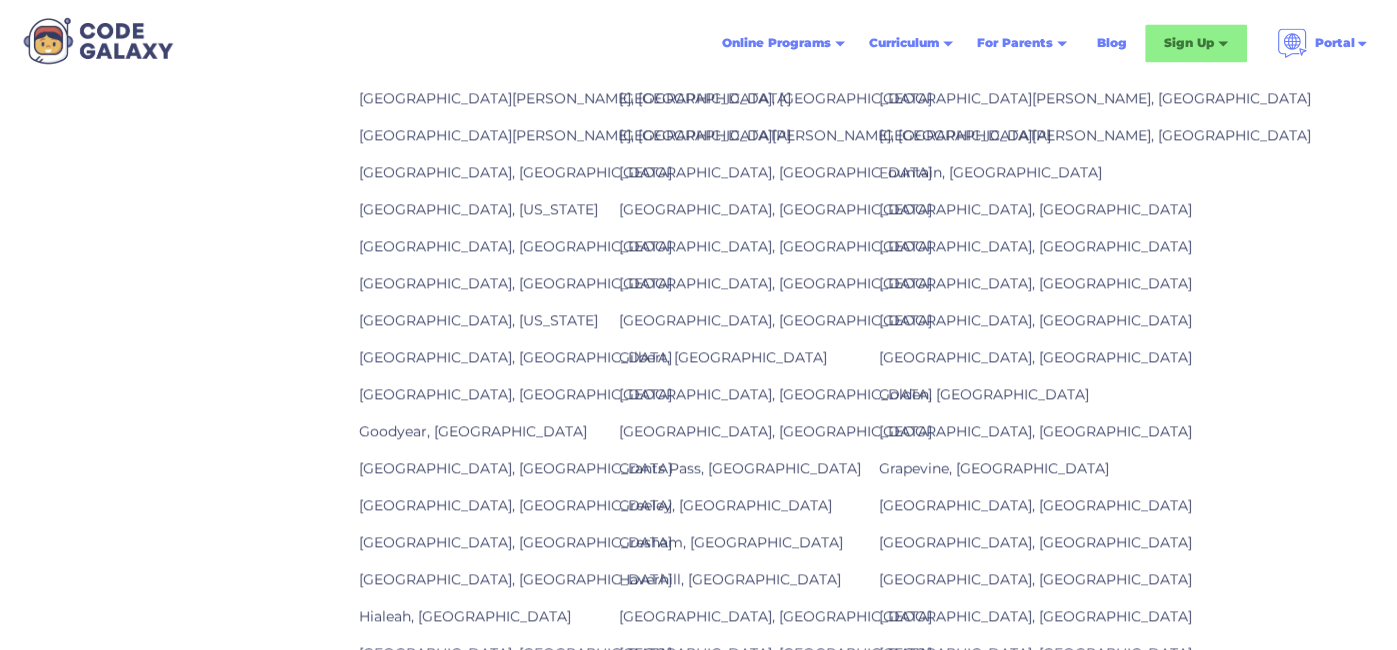 click on "Grand Rapids, MI" at bounding box center (515, 468) 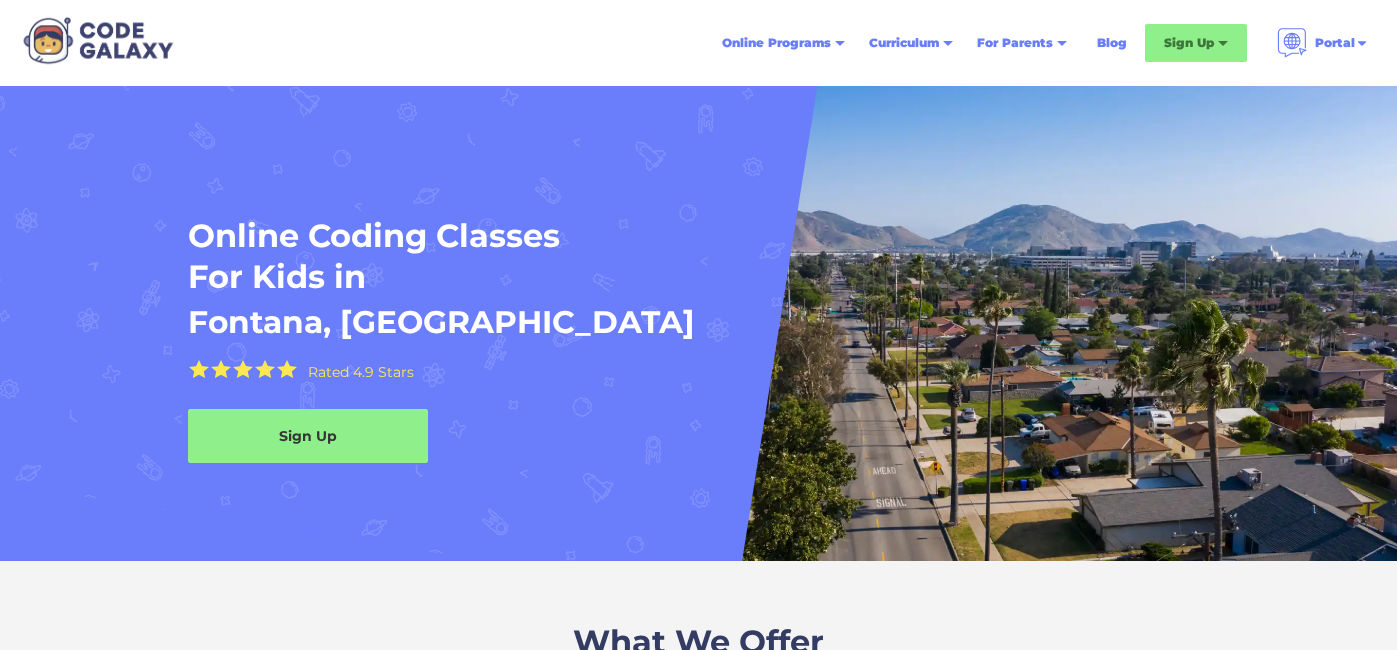 scroll, scrollTop: 0, scrollLeft: 0, axis: both 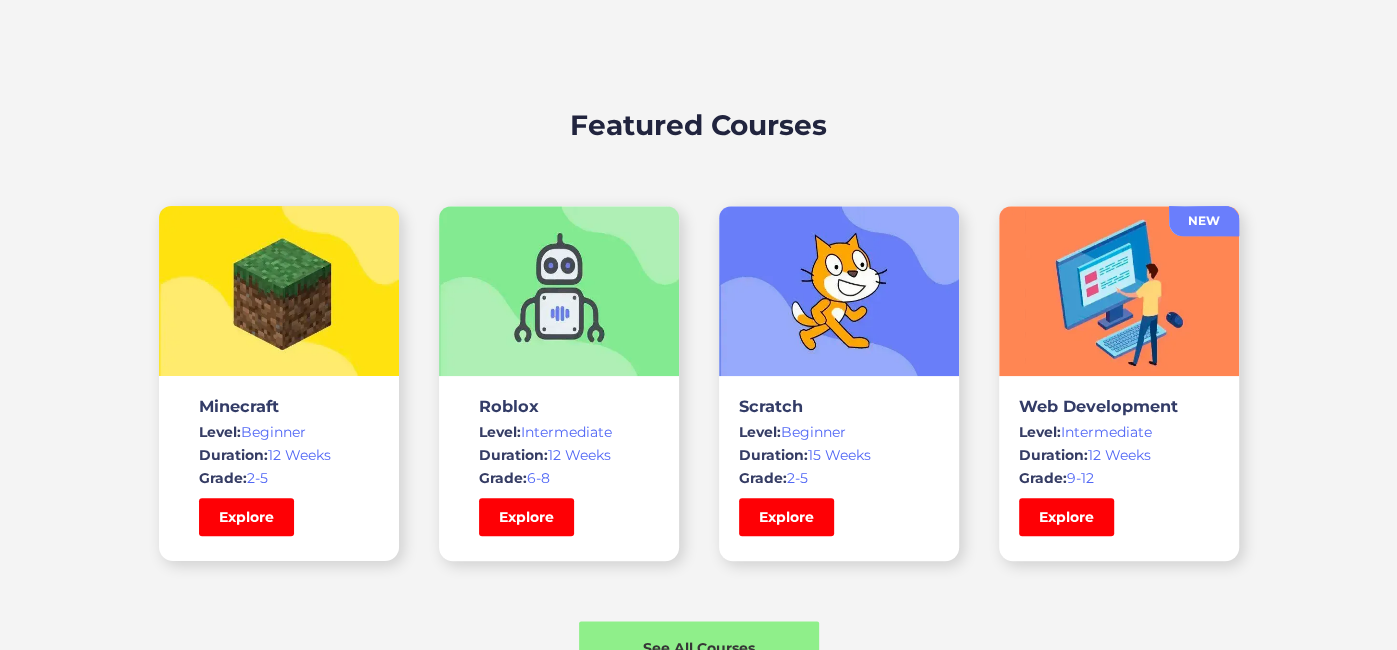 click at bounding box center (559, 291) 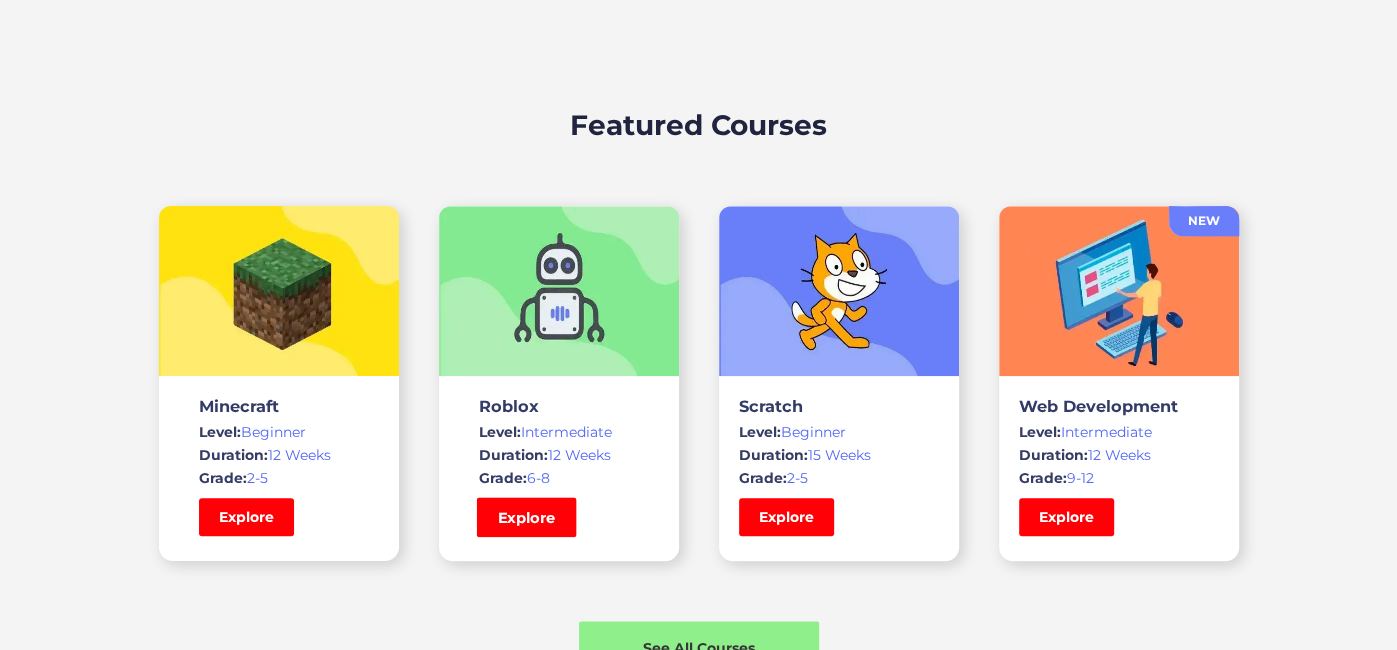 click on "Explore" at bounding box center (526, 517) 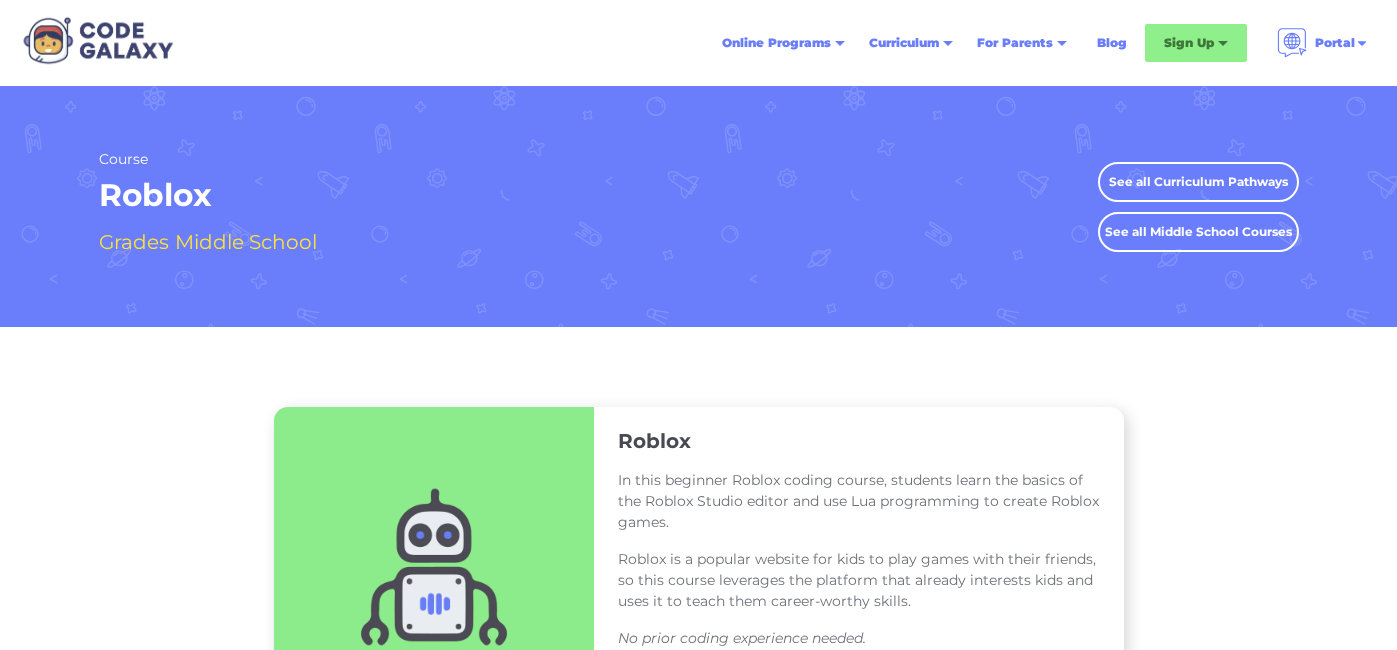 scroll, scrollTop: 0, scrollLeft: 0, axis: both 